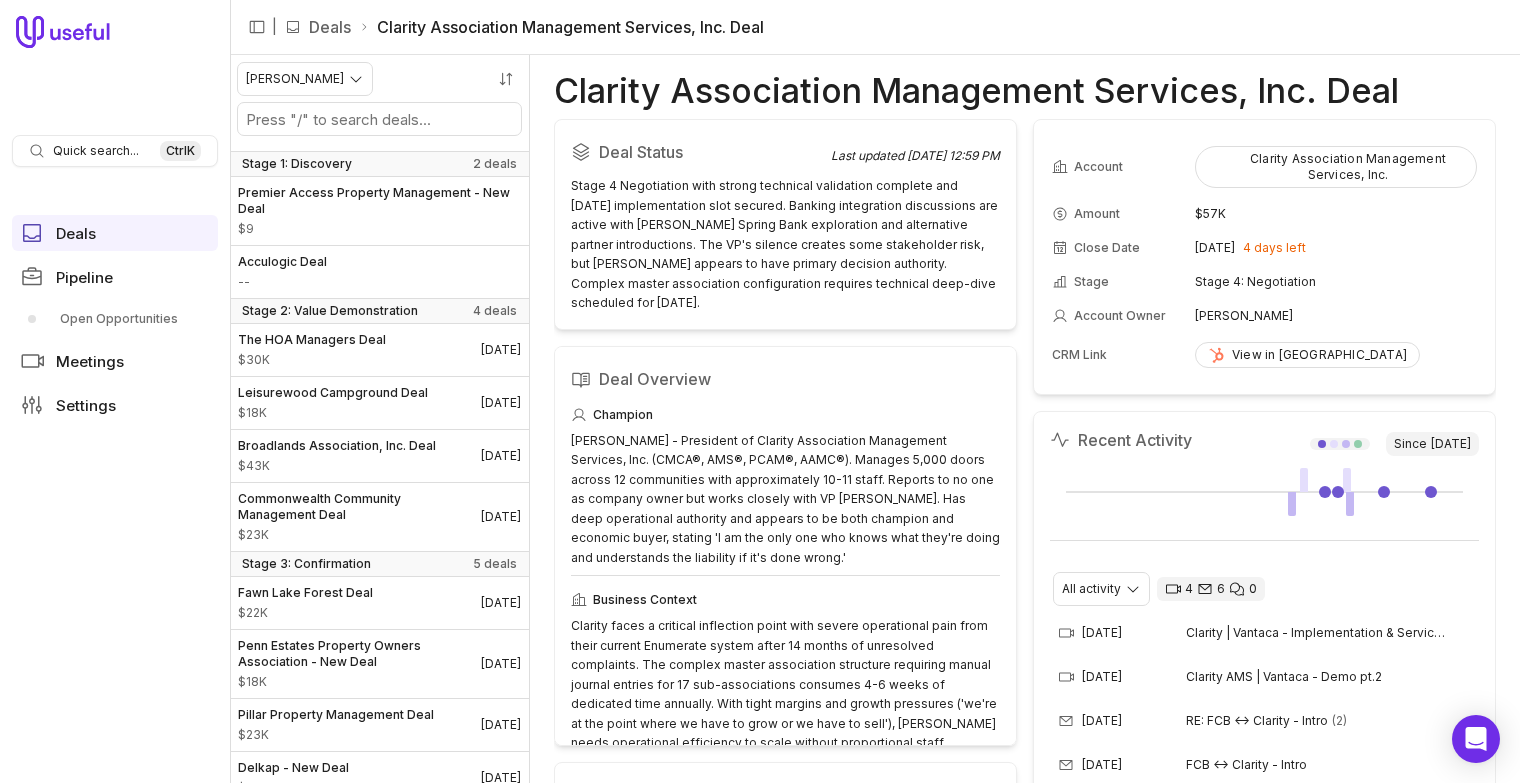 scroll, scrollTop: 0, scrollLeft: 0, axis: both 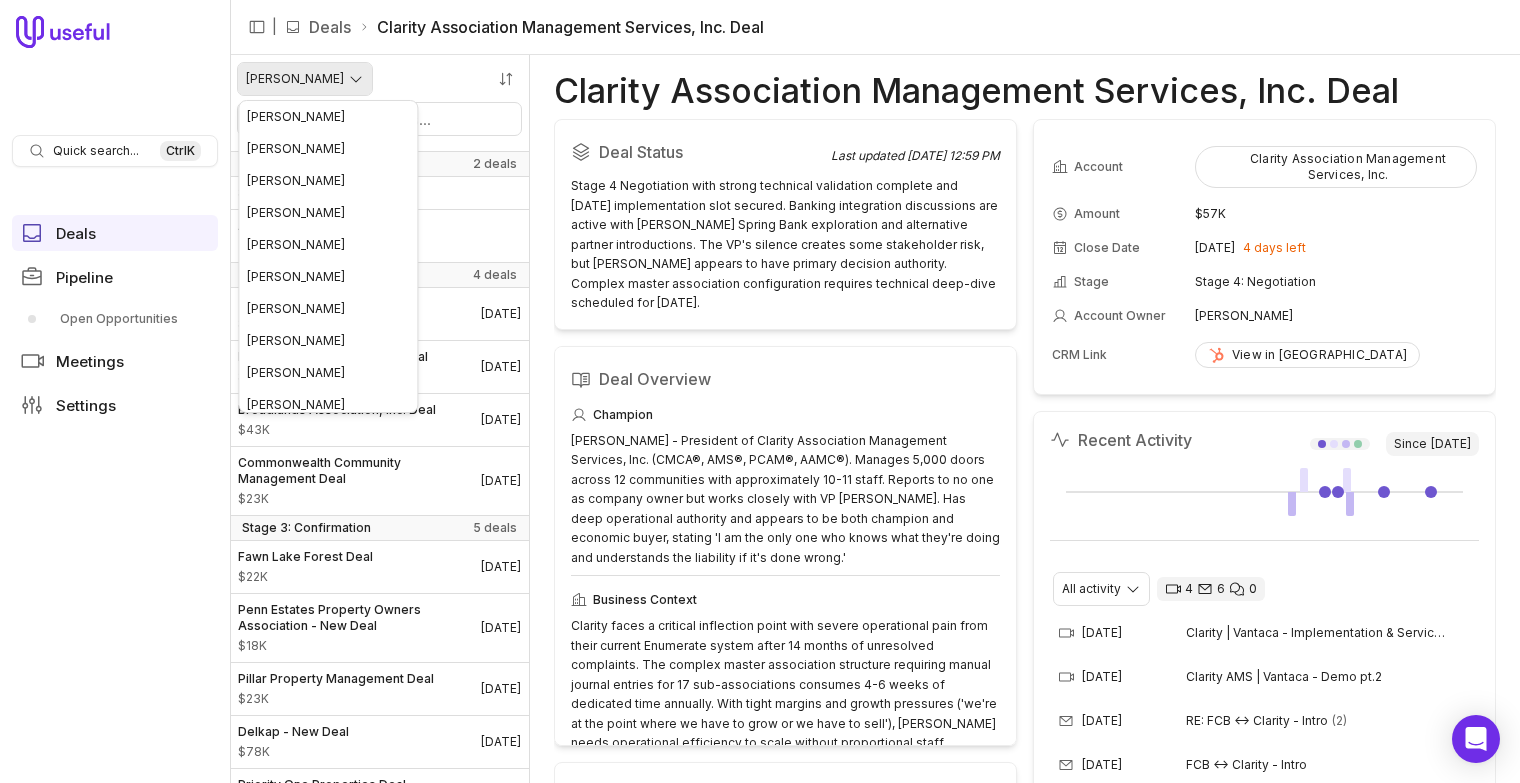 click on "Quick search... Ctrl K Deals Pipeline Open Opportunities Meetings Settings | Deals Clarity Association Management Services, Inc. Deal [PERSON_NAME] Stage 1: Discovery 2 deals Premier Access Property Management - New Deal $9 Acculogic Deal -- Stage 2: Value Demonstration 4 deals The HOA Managers Deal $30K [DATE] Leisurewood Campground Deal $18K [DATE] Broadlands Association, Inc. Deal $43K [DATE] Commonwealth Community Management Deal $23K [DATE] Stage 3: Confirmation 5 deals [GEOGRAPHIC_DATA] Deal $22K [DATE] Penn Estates Property Owners Association - New Deal $18K [DATE] Pillar Property Management Deal $23K [DATE] Delkap - New Deal $78K [DATE] Priority One Properties Deal $33K [DATE] Stage 4: Negotiation 1 deal Clarity Association Management Services, Inc. Deal $57K [DATE] Clarity Association Management Services, Inc. Deal Deal Status Last updated   [DATE] 12:59 PM Deal Overview Champion Business Context Champion Motivation Key Players Next Steps Focus" at bounding box center [760, 391] 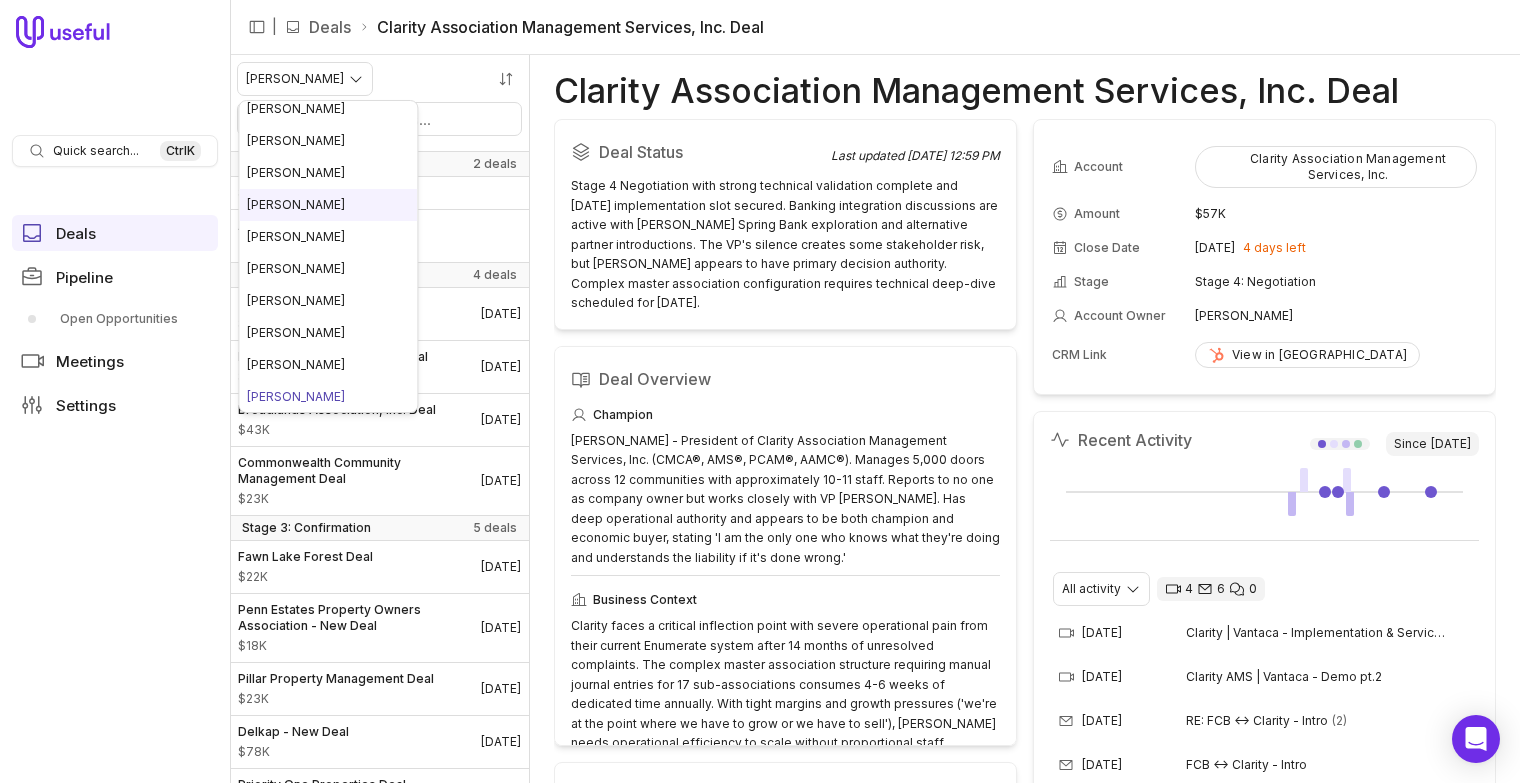 scroll, scrollTop: 0, scrollLeft: 0, axis: both 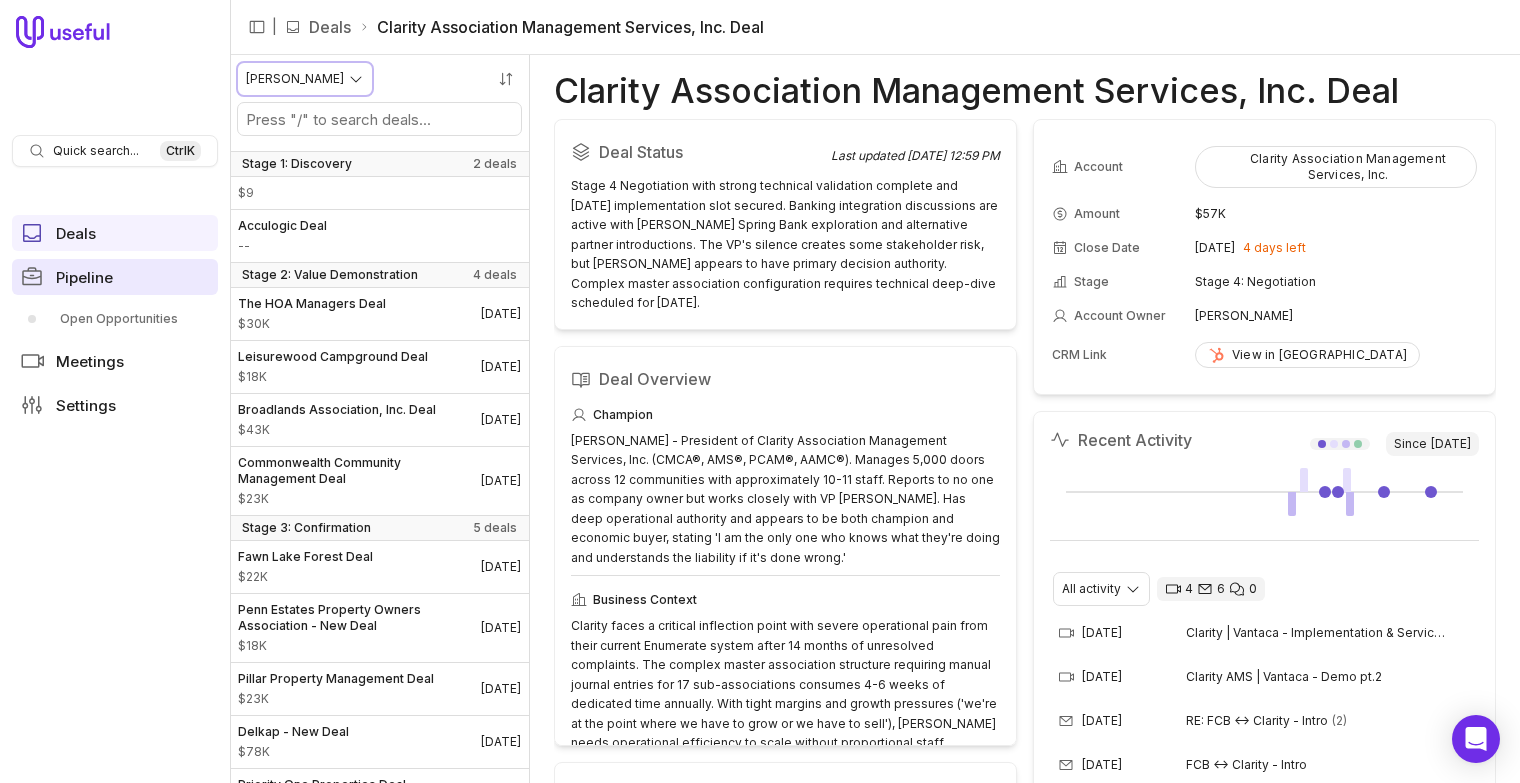 click on "Quick search... Ctrl K Deals Pipeline Open Opportunities Meetings Settings | Deals Clarity Association Management Services, Inc. Deal [PERSON_NAME] Stage 1: Discovery 2 deals Premier Access Property Management - New Deal $9 Acculogic Deal -- Stage 2: Value Demonstration 4 deals The HOA Managers Deal $30K [DATE] Leisurewood Campground Deal $18K [DATE] Broadlands Association, Inc. Deal $43K [DATE] Commonwealth Community Management Deal $23K [DATE] Stage 3: Confirmation 5 deals [GEOGRAPHIC_DATA] Deal $22K [DATE] Penn Estates Property Owners Association - New Deal $18K [DATE] Pillar Property Management Deal $23K [DATE] Delkap - New Deal $78K [DATE] Priority One Properties Deal $33K [DATE] Stage 4: Negotiation 1 deal Clarity Association Management Services, Inc. Deal $57K [DATE] Clarity Association Management Services, Inc. Deal Deal Status Last updated   [DATE] 12:59 PM Deal Overview Champion Business Context Champion Motivation Key Players Next Steps Focus" at bounding box center [760, 391] 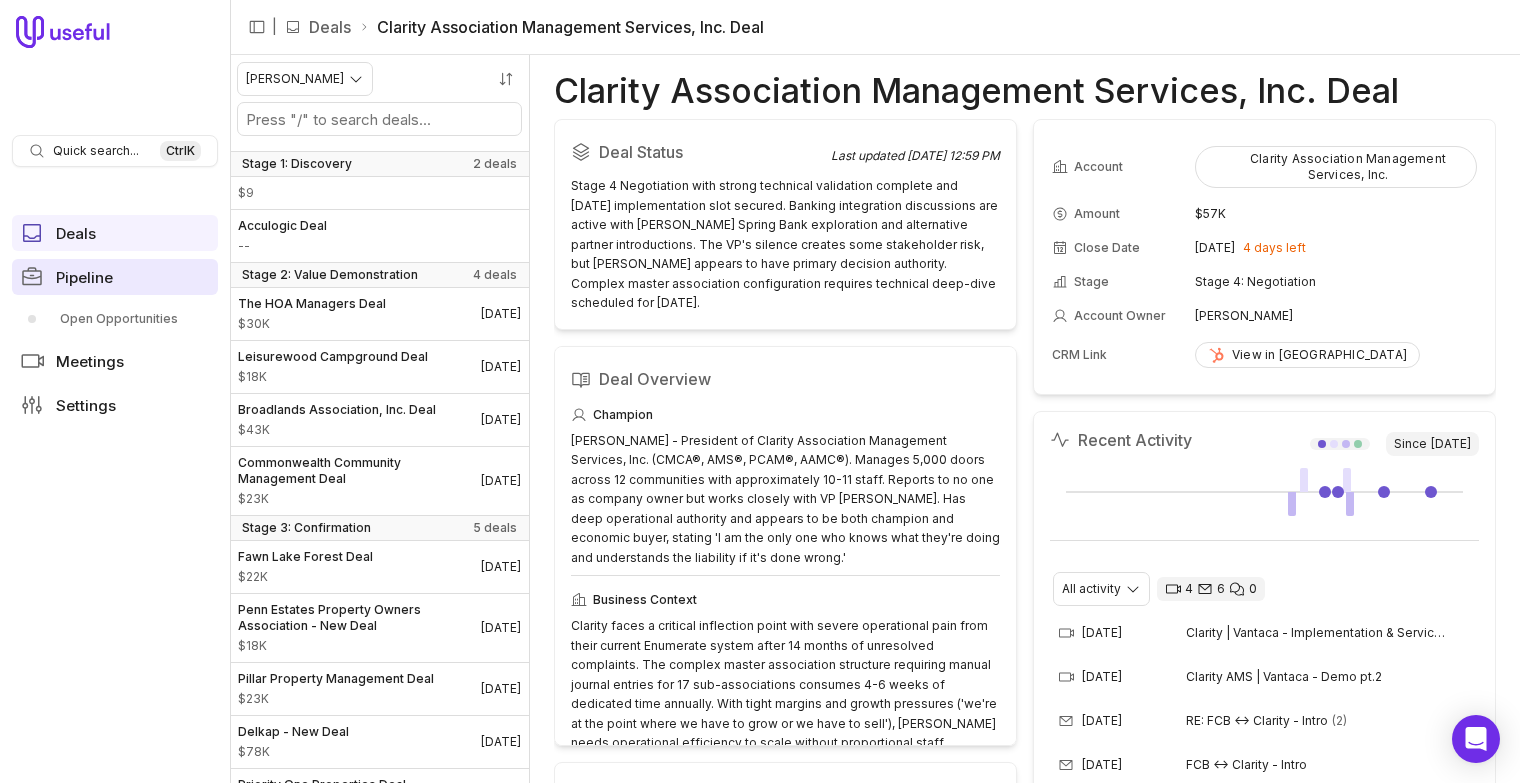 click on "Pipeline" at bounding box center (115, 277) 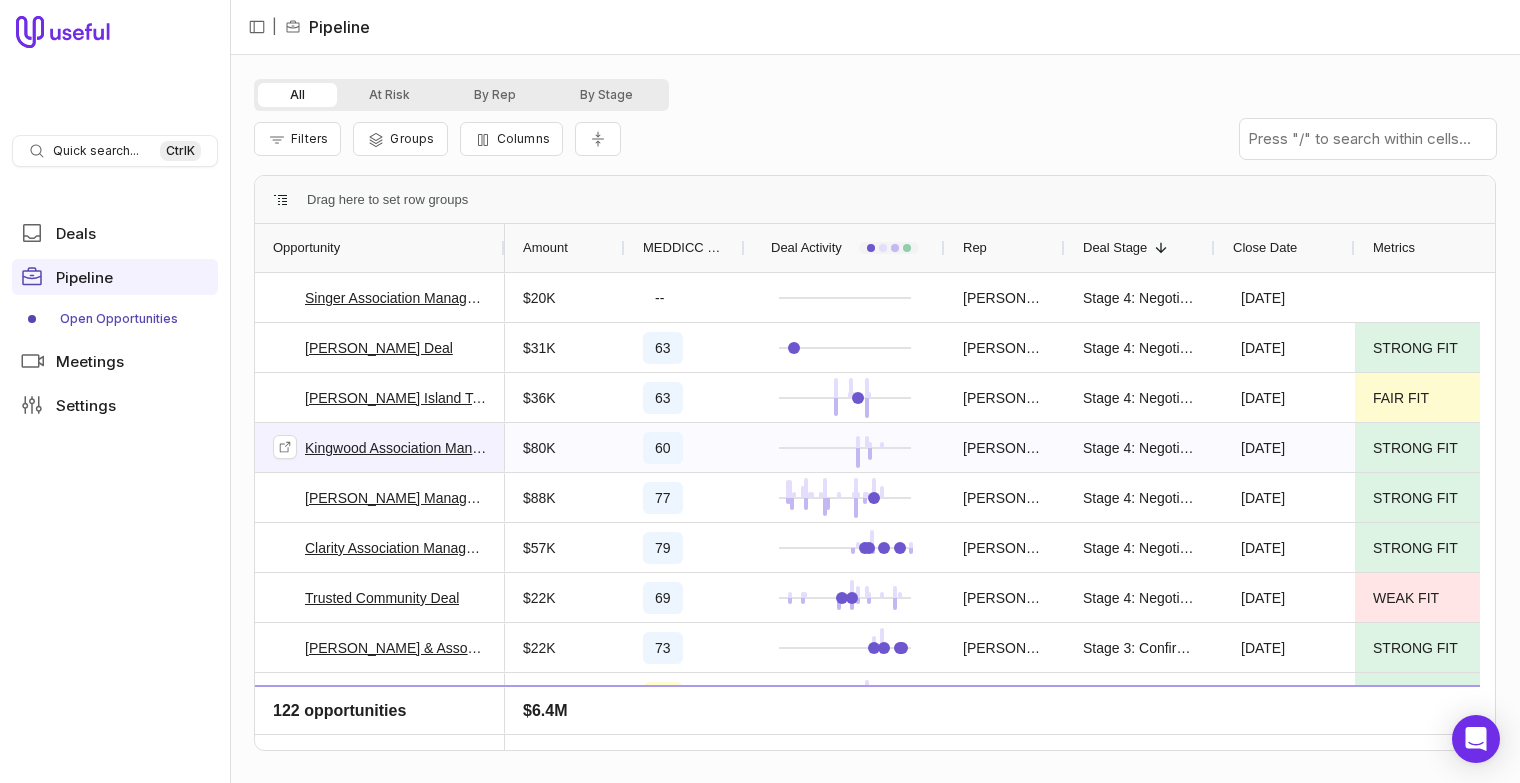 scroll, scrollTop: 178, scrollLeft: 0, axis: vertical 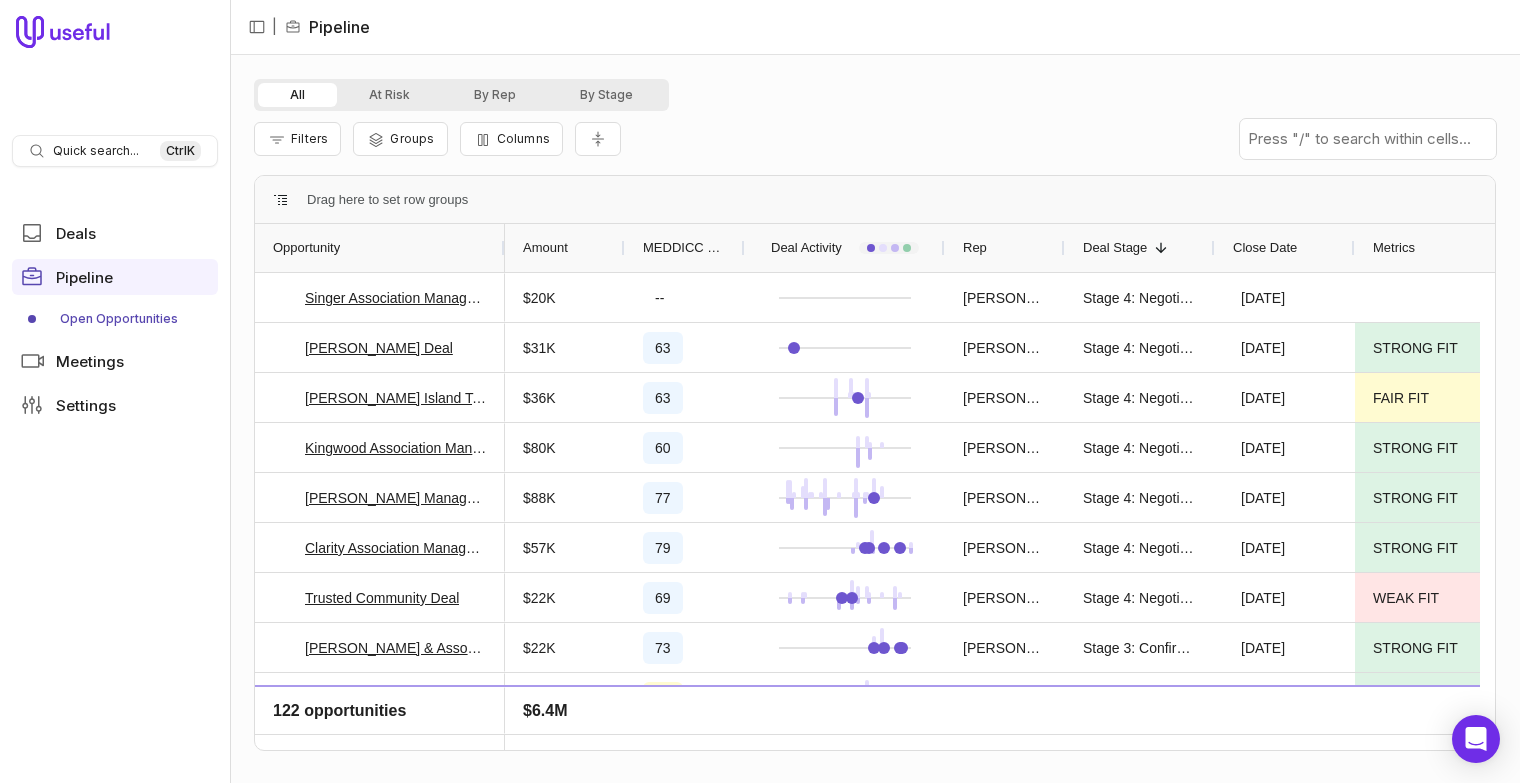 click on "MEDDICC Score" at bounding box center [685, 248] 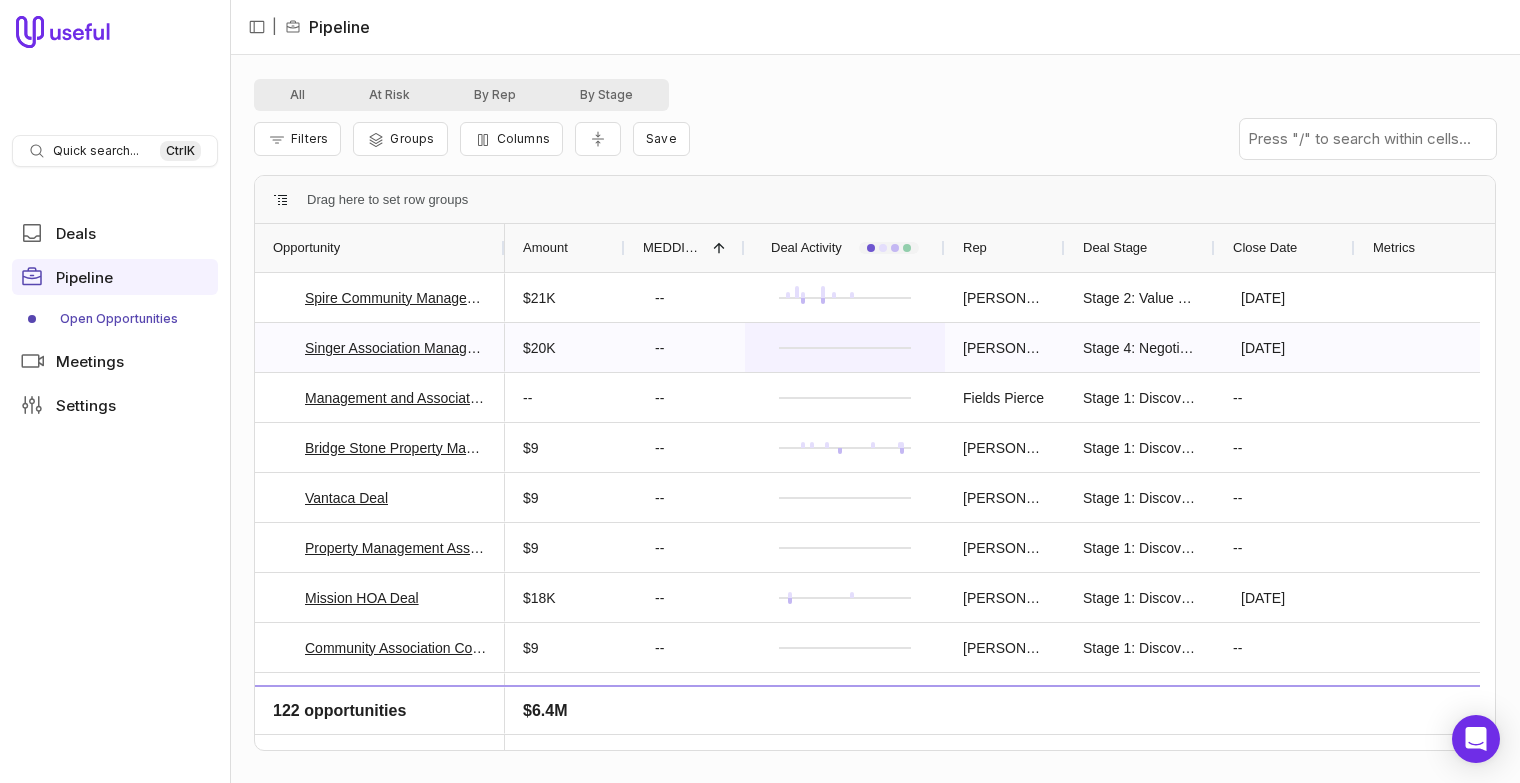 scroll, scrollTop: 0, scrollLeft: 368, axis: horizontal 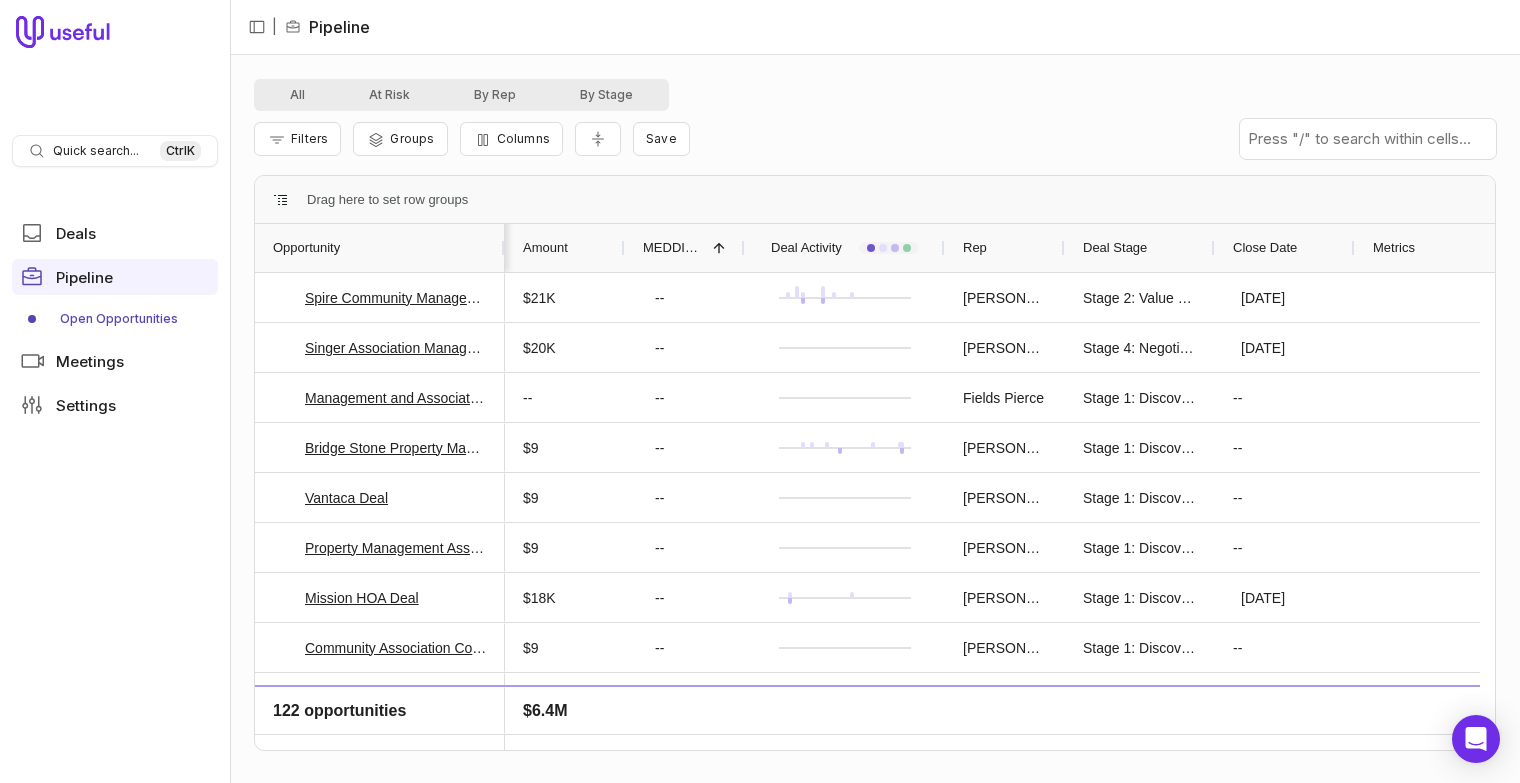click at bounding box center (719, 248) 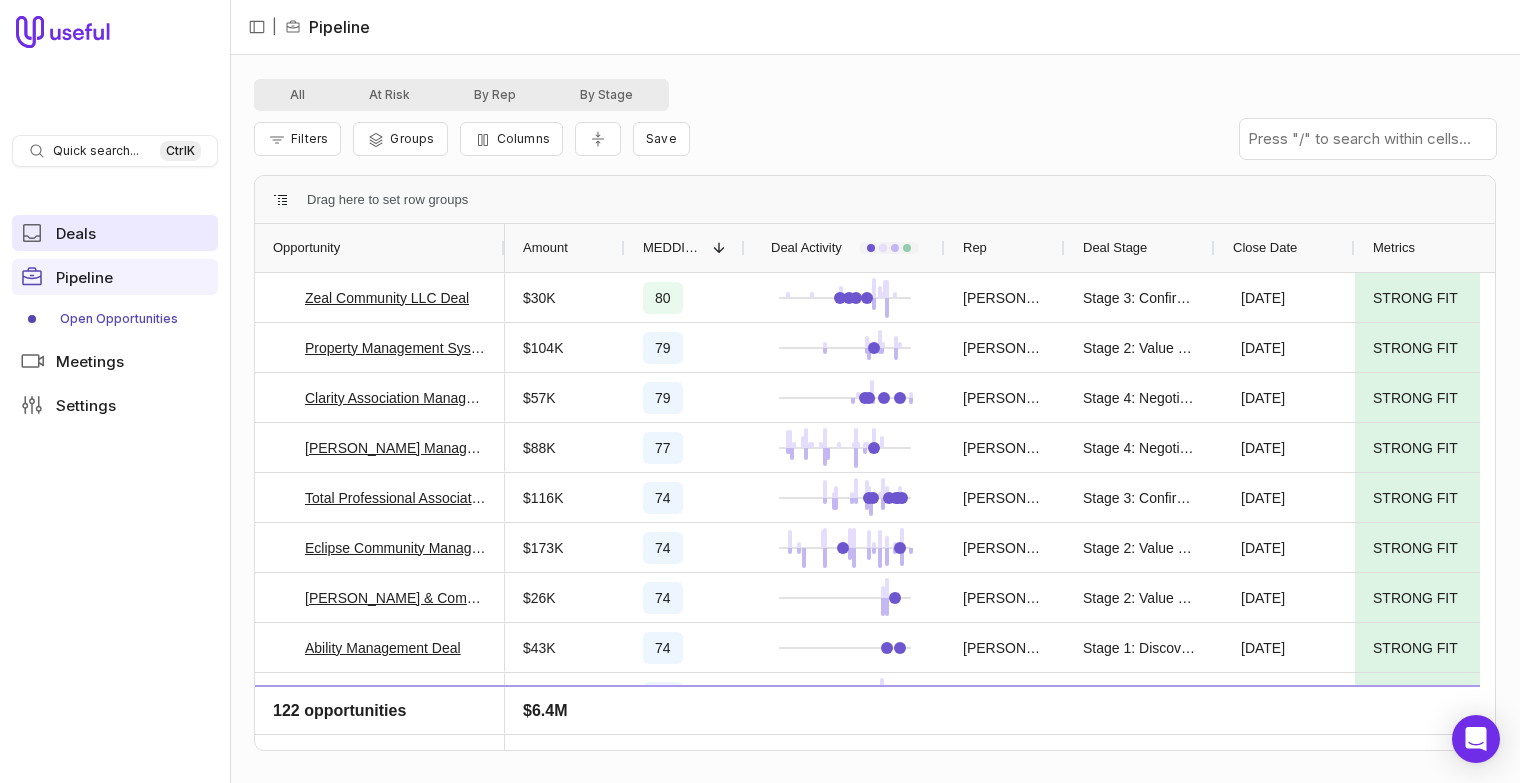click on "Deals" at bounding box center [115, 233] 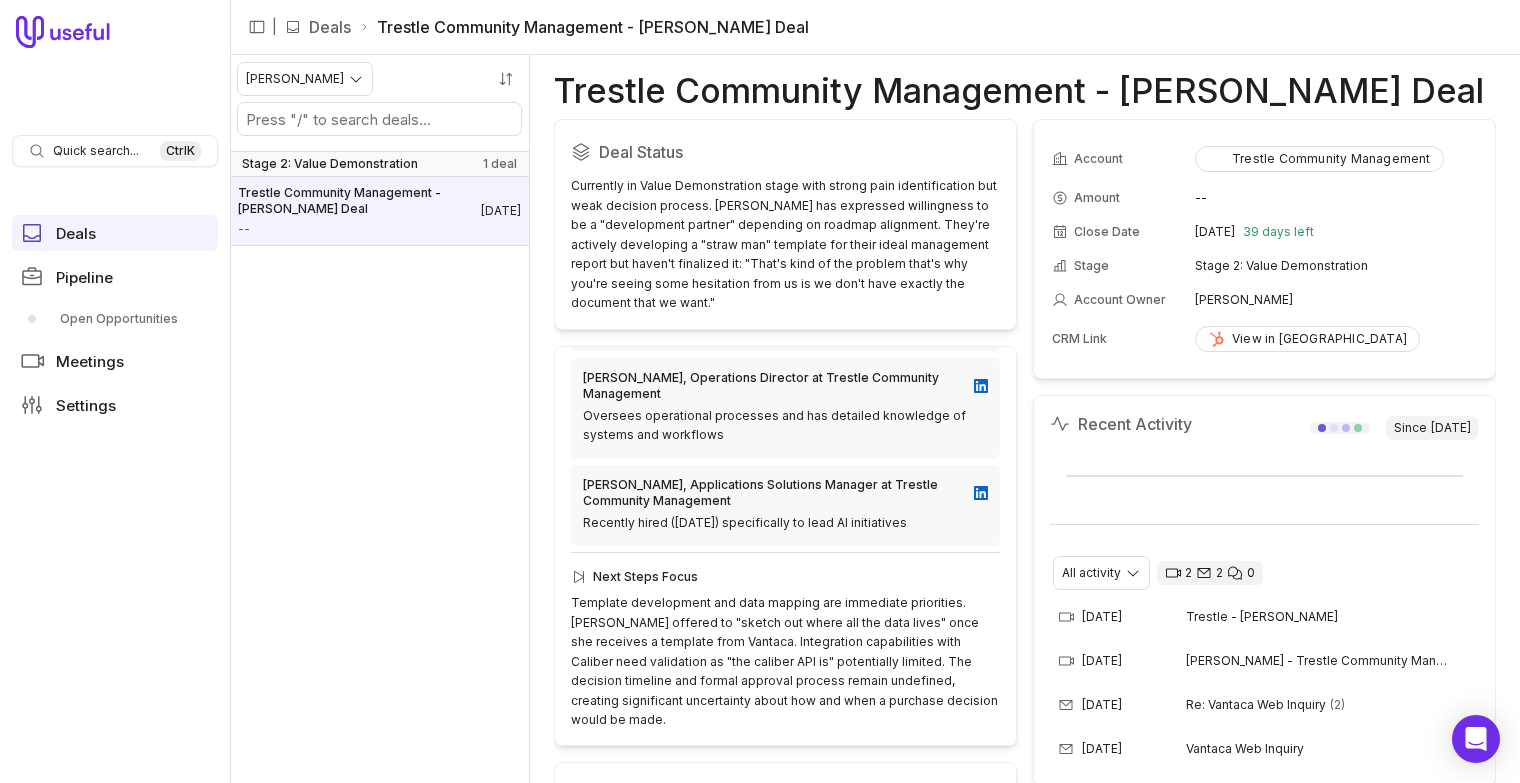 click on "Quick search... Ctrl K Deals Pipeline Open Opportunities Meetings Settings | Deals Trestle Community Management - [PERSON_NAME] Deal [PERSON_NAME] Stage 2: Value Demonstration 1 deal Trestle Community Management - [PERSON_NAME] Deal -- [DATE] Trestle Community Management - [PERSON_NAME] Deal Deal Status Currently in Value Demonstration stage with strong pain identification but weak decision process. [PERSON_NAME] has expressed willingness to be a "development partner" depending on roadmap alignment. They're actively developing a "straw man" template for their ideal management report but haven't finalized it: "That's kind of the problem that's why you're seeing some hesitation from us is we don't have exactly the document that we want." Deal Overview Champion Business Context Champion Motivation Key Players [PERSON_NAME], President/Owner of Trestle Community Management Primary decision maker with direct control over budget and strategic initiatives [PERSON_NAME], Operations Director at Trestle Community Management Next Steps Focus 70 3.5 M E" at bounding box center (760, 391) 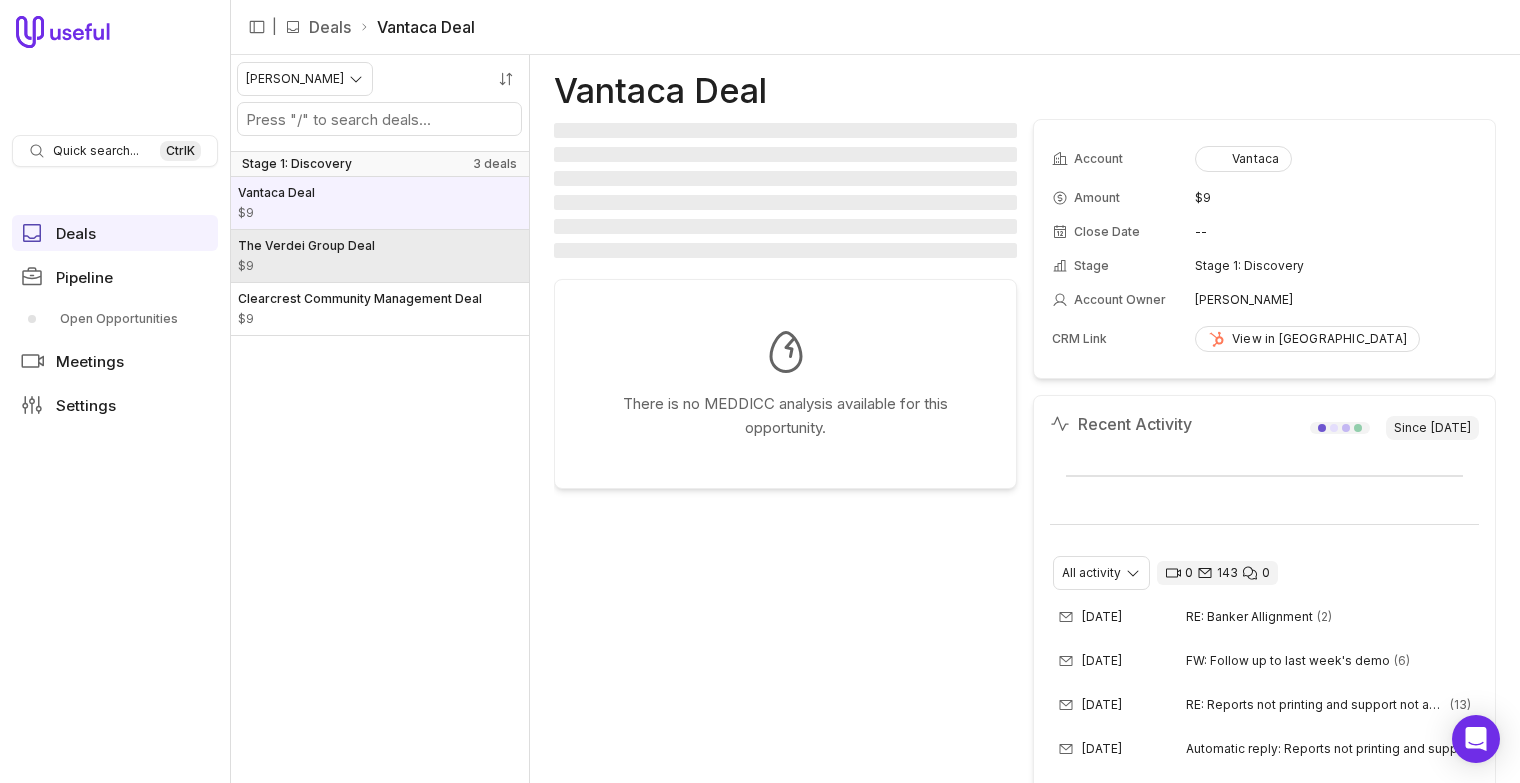 click on "$9" at bounding box center [306, 266] 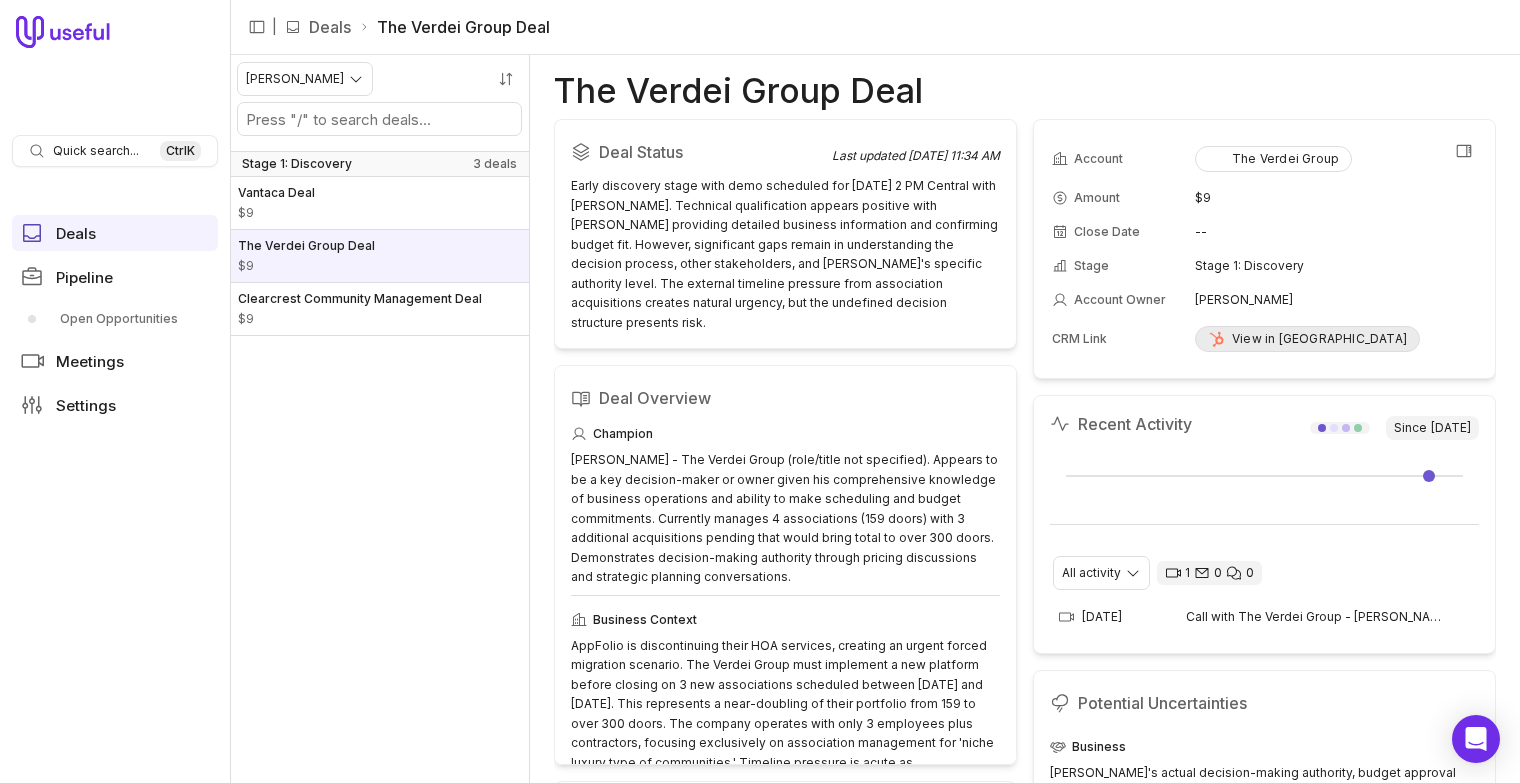 click on "View in [GEOGRAPHIC_DATA]" at bounding box center [1307, 339] 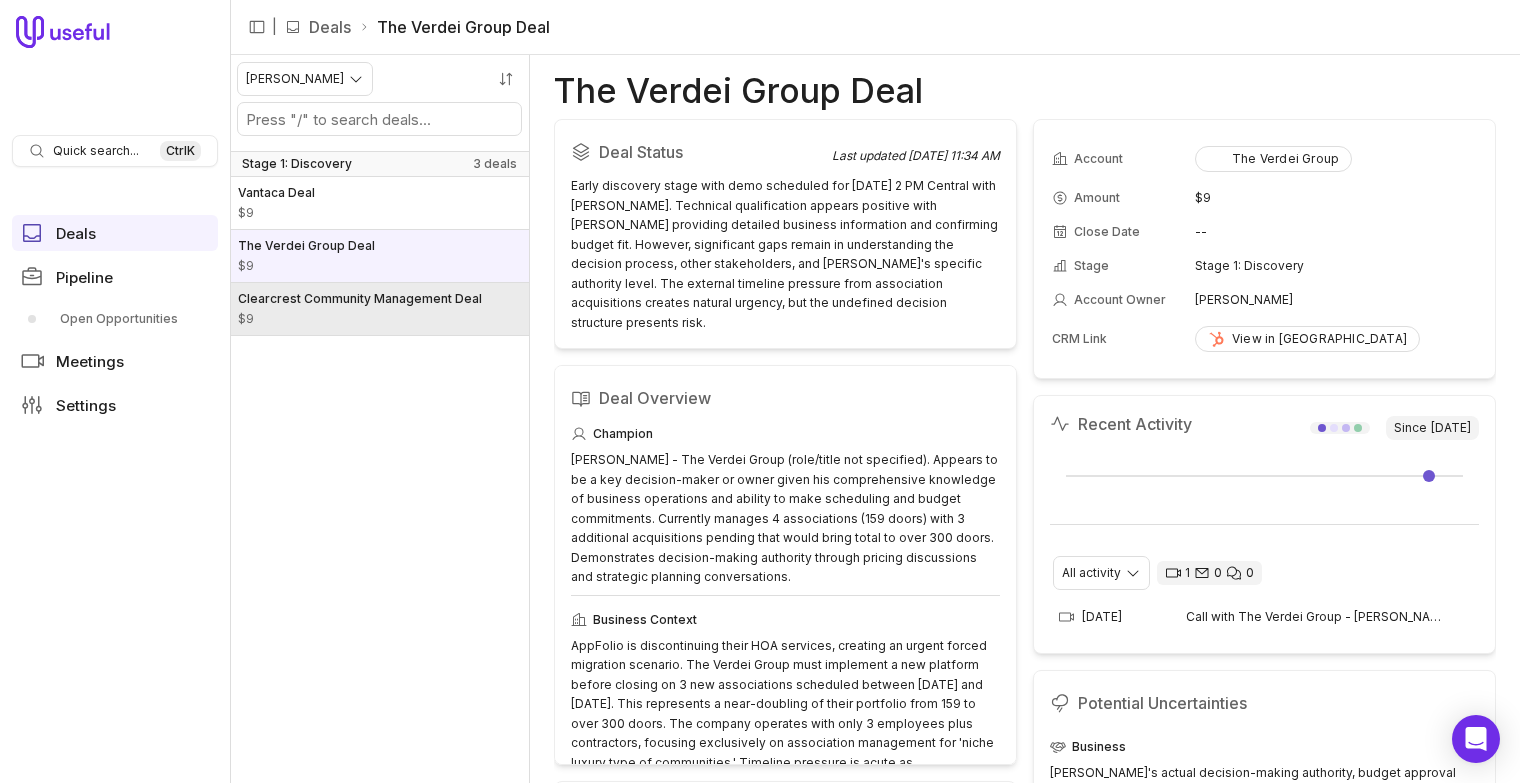 click on "$9" at bounding box center (360, 319) 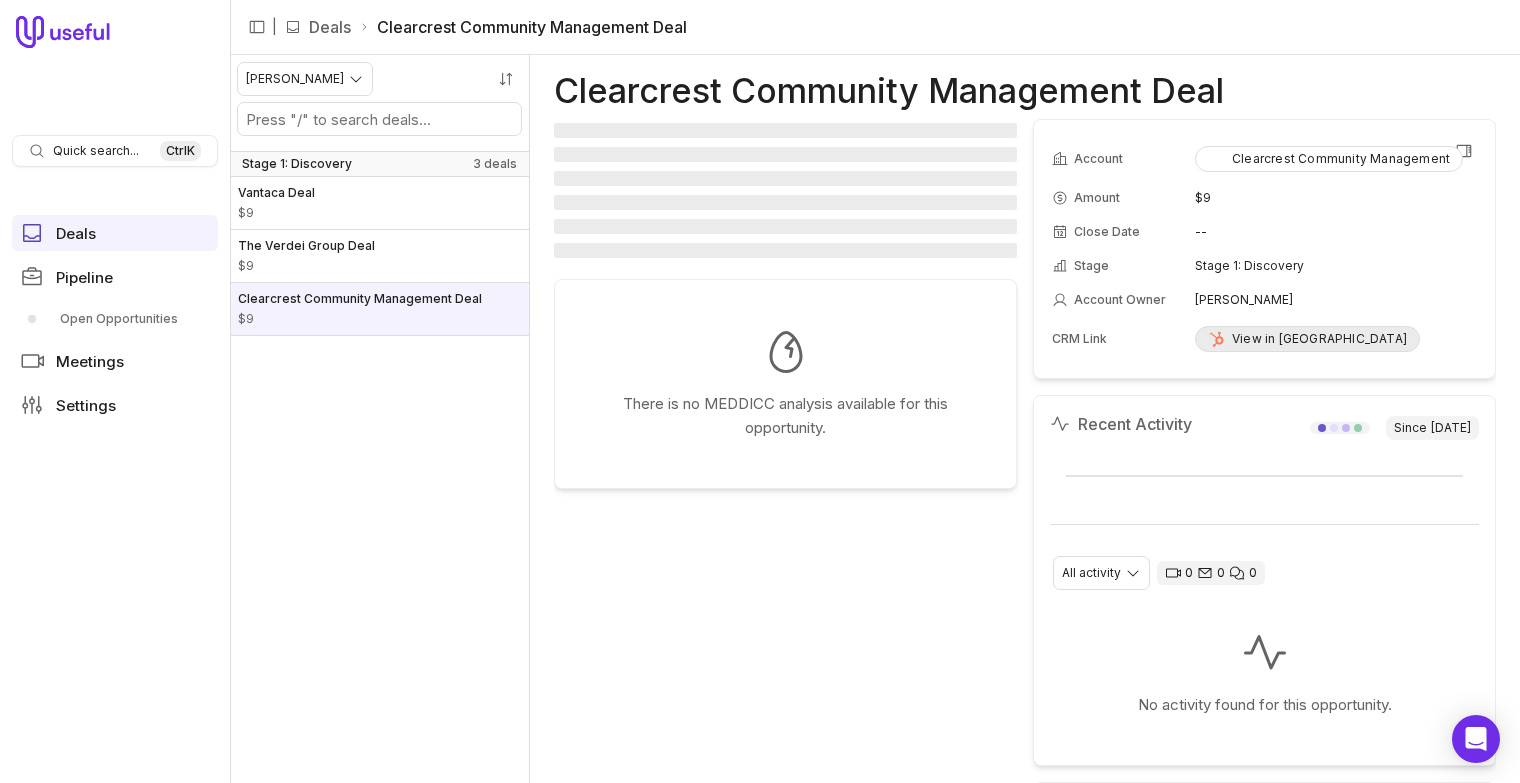 click on "View in [GEOGRAPHIC_DATA]" at bounding box center [1307, 339] 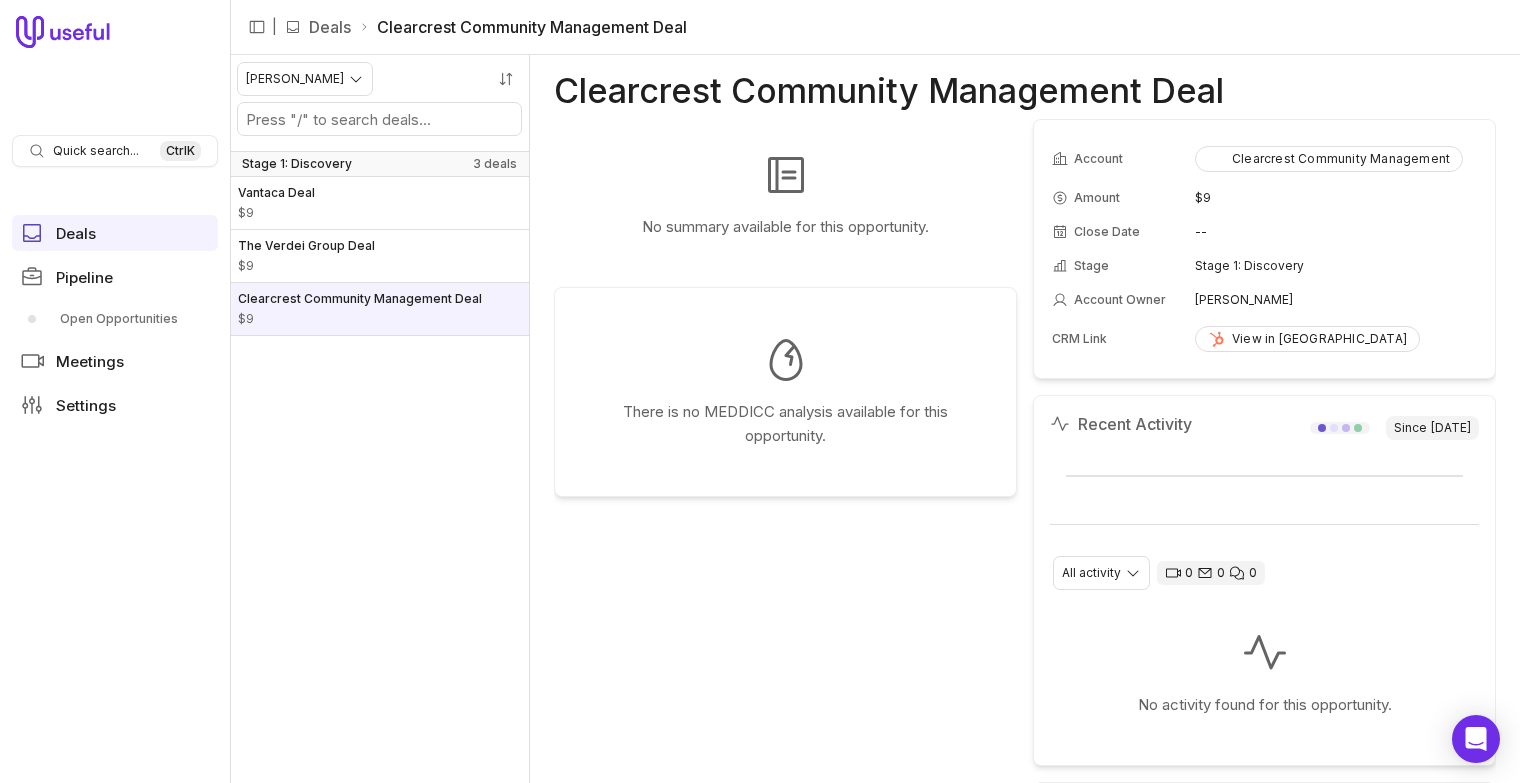 click on "| Deals Clearcrest Community Management Deal" at bounding box center (875, 27) 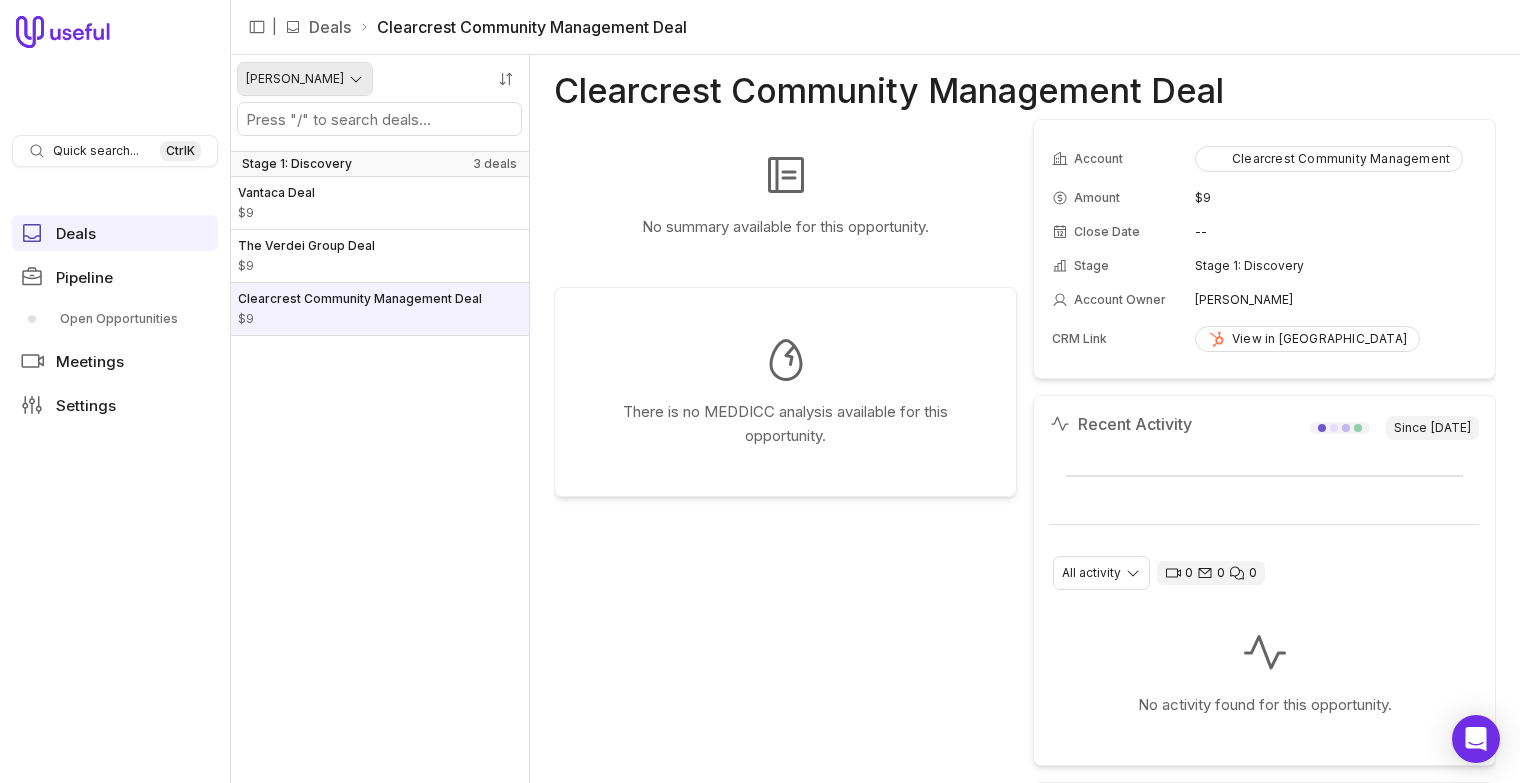 click on "Quick search... Ctrl K Deals Pipeline Open Opportunities Meetings Settings | Deals Clearcrest Community Management Deal [PERSON_NAME] Stage 1: Discovery 3 deals Vantaca Deal $9 The Verdei Group Deal $9 Clearcrest Community Management Deal $9 Clearcrest Community Management Deal No summary available for this opportunity. There is no MEDDICC analysis available for this opportunity. Account Clearcrest Community Management Amount $9 Close Date -- Stage Stage 1: Discovery Account Owner [PERSON_NAME] CRM Link View in [GEOGRAPHIC_DATA] Recent Activity Since   [DATE] All activity   0   0   0 No activity found for this opportunity. No uncertainties analysis available for this opportunity. Clearcrest Community Management Deal" at bounding box center [760, 391] 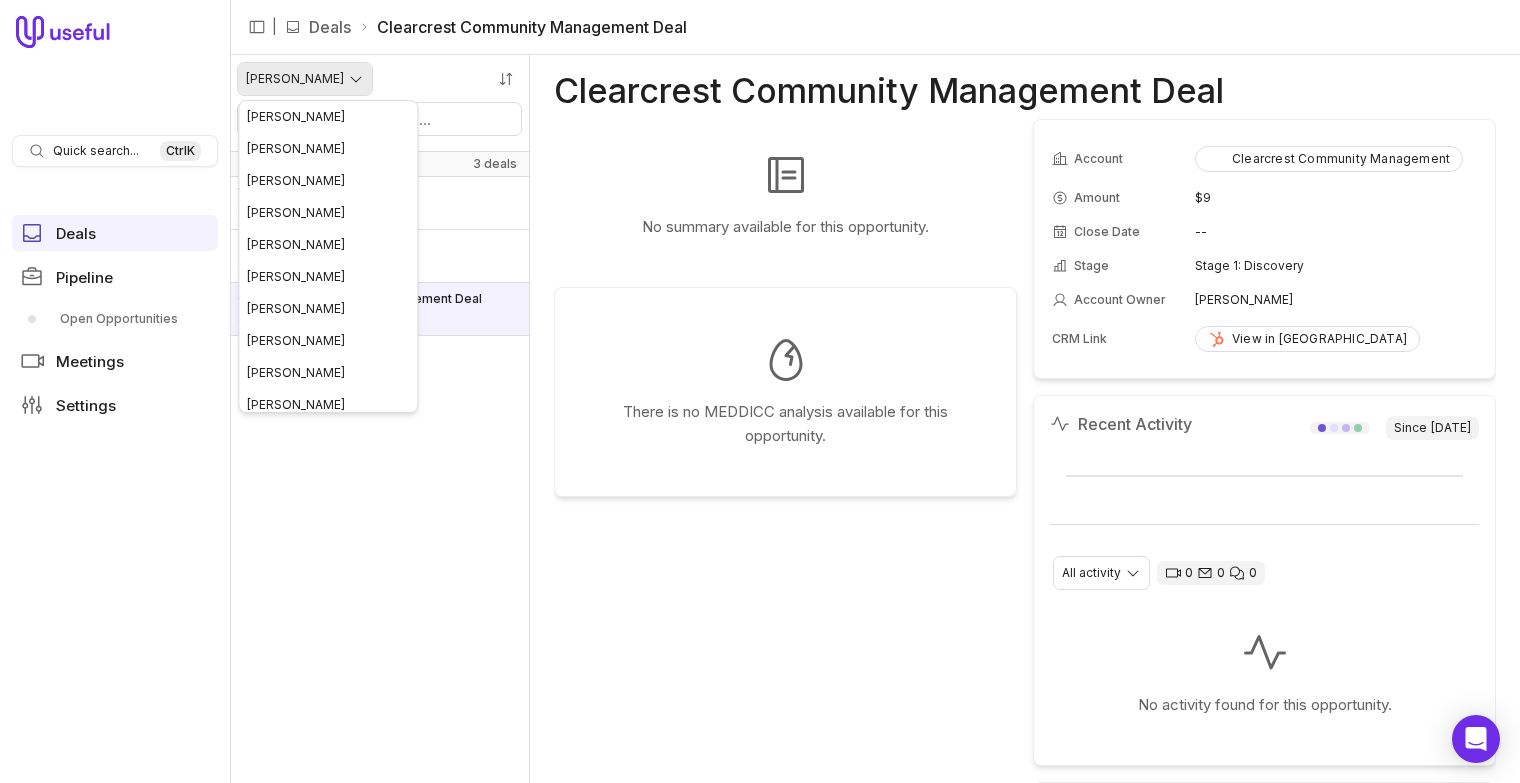 scroll, scrollTop: 200, scrollLeft: 0, axis: vertical 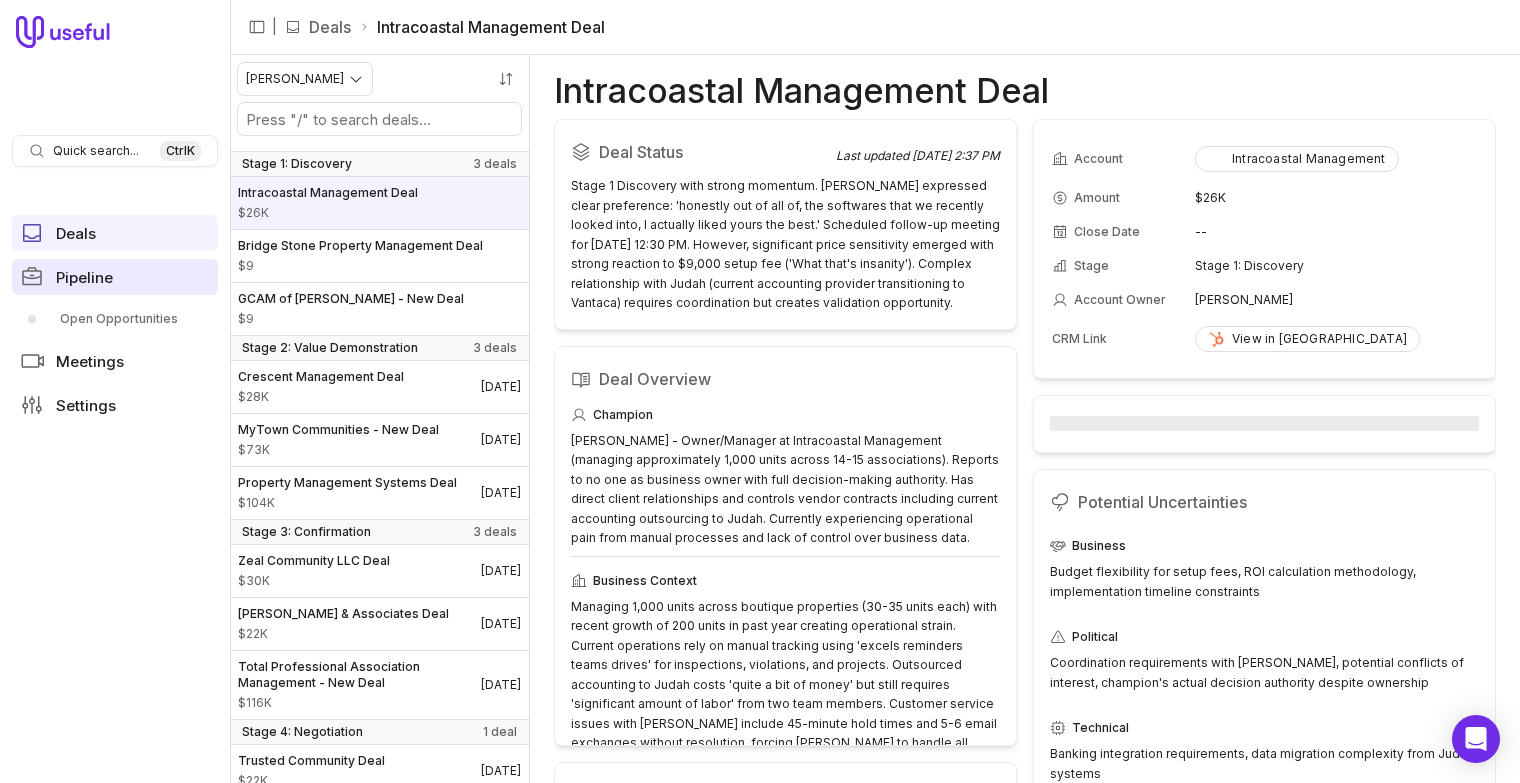 click on "Pipeline" at bounding box center [84, 277] 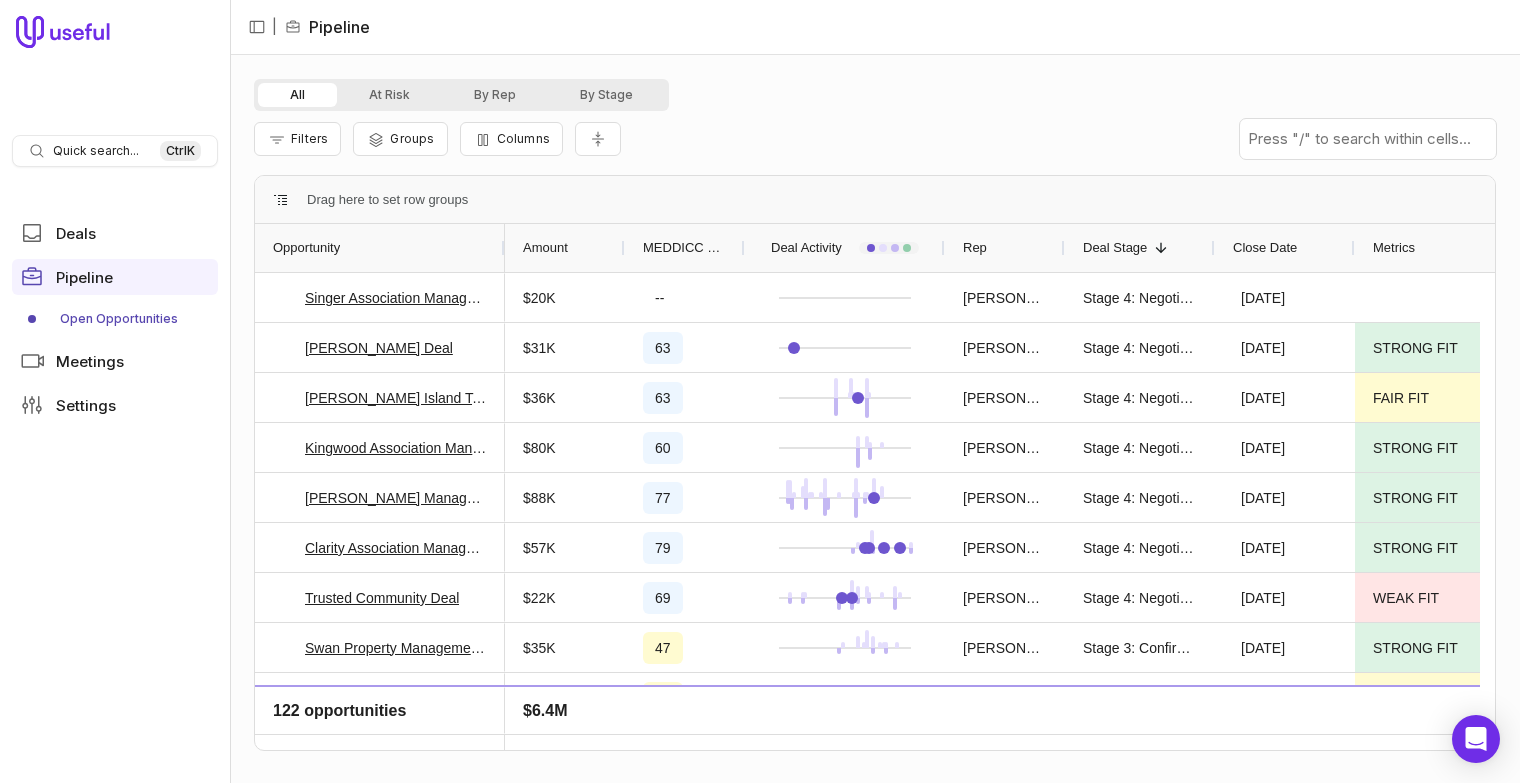 click on "All At Risk By Rep By Stage" at bounding box center [875, 95] 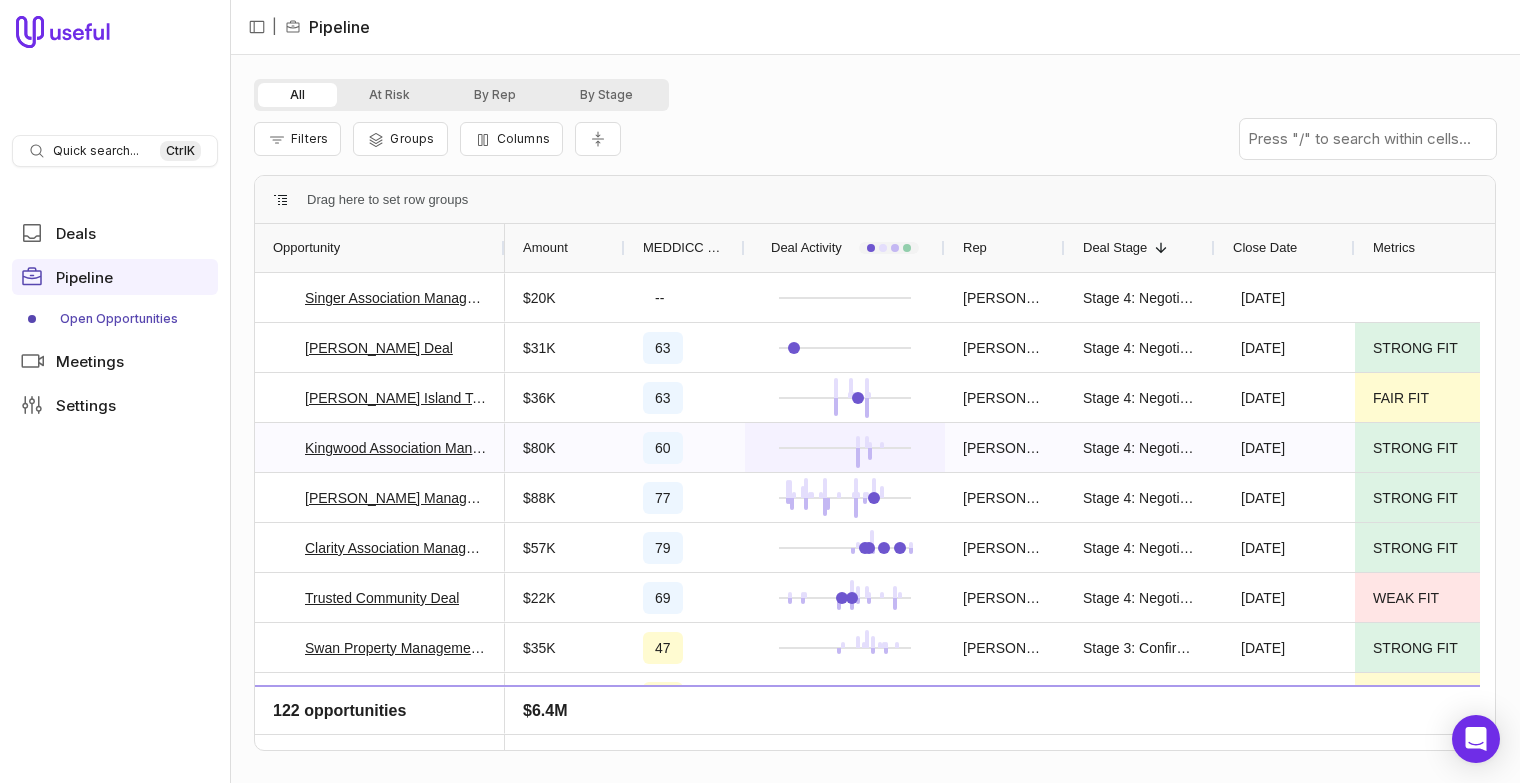 scroll, scrollTop: 368, scrollLeft: 0, axis: vertical 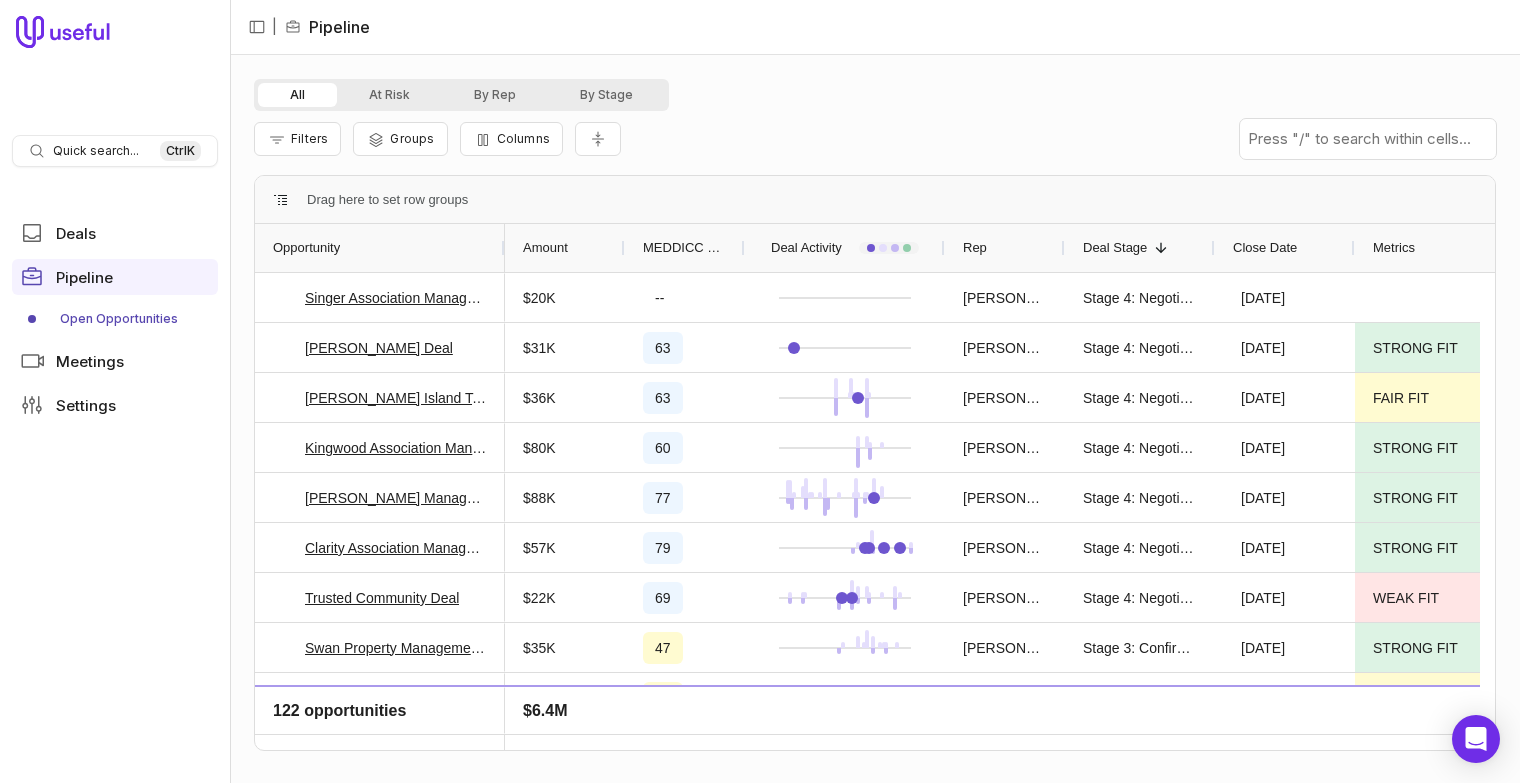 click on "Filters Groups Columns" at bounding box center [875, 139] 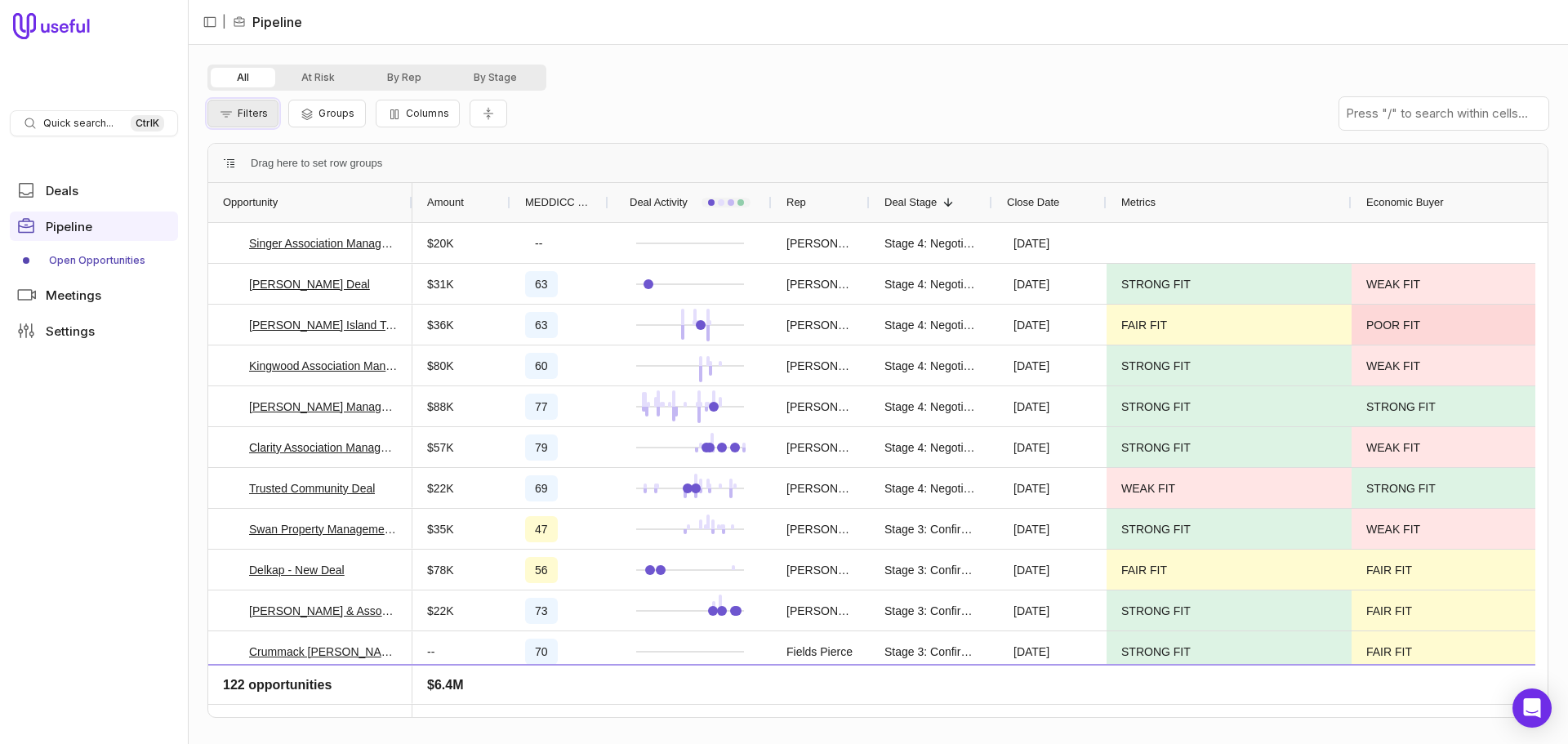 click on "Filters" at bounding box center [252, 113] 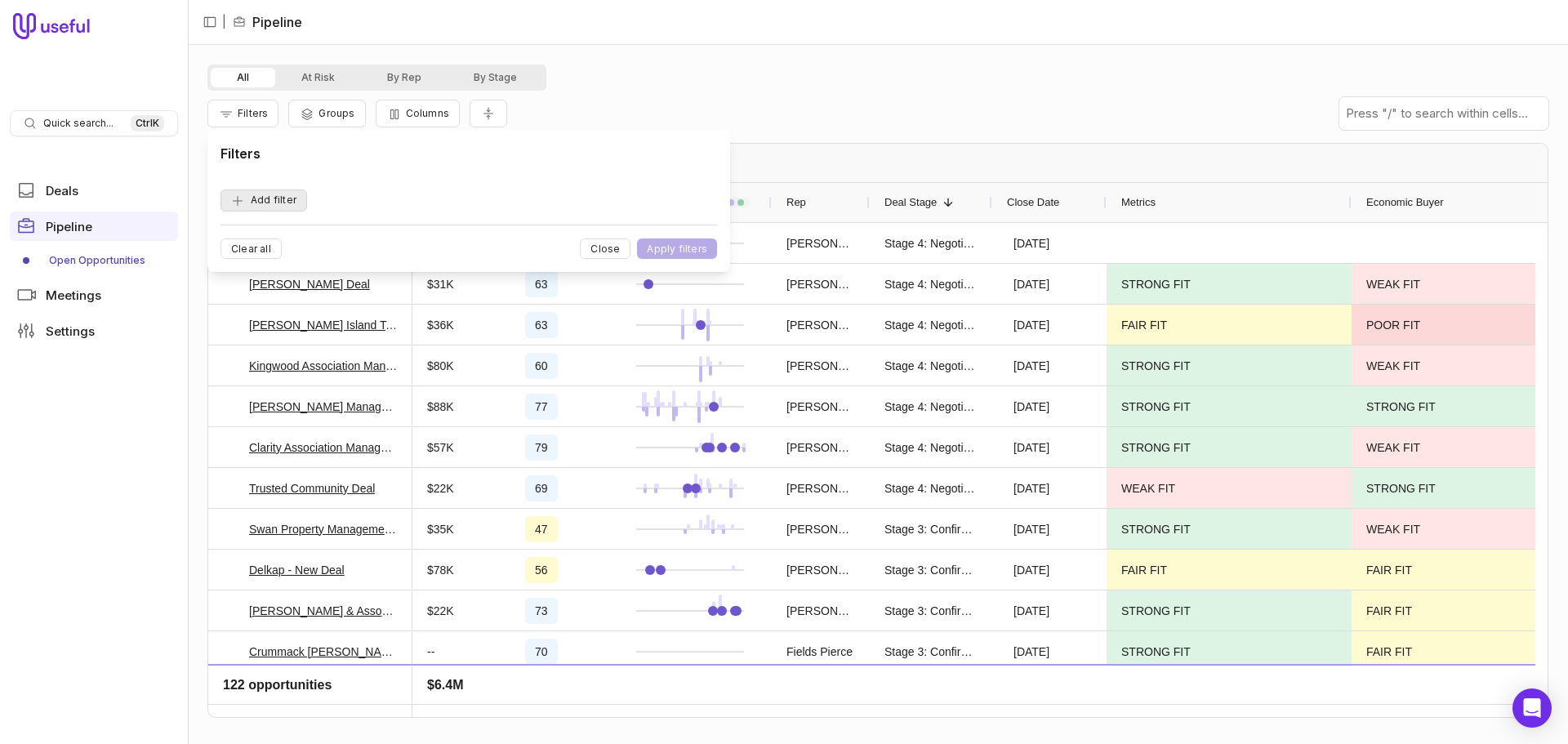click on "Add filter" at bounding box center [264, 200] 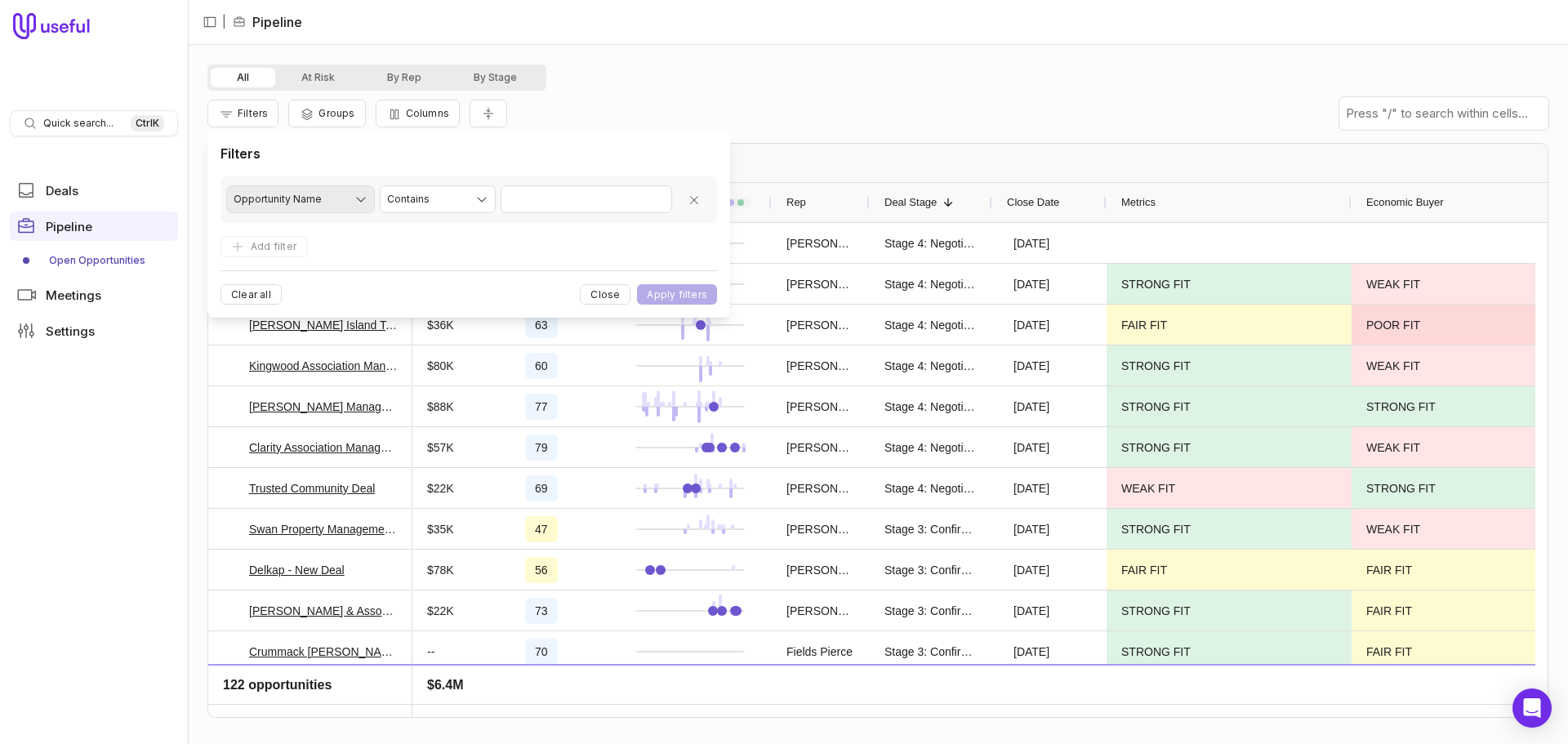 click on "Quick search... Ctrl K Deals Pipeline Open Opportunities Meetings Settings | Pipeline All At Risk By Rep By Stage Filters Groups Columns Drag here to set row groups Drag here to set column labels
Opportunity
Amount
MEDDICC Score
Rep" at bounding box center (784, 372) 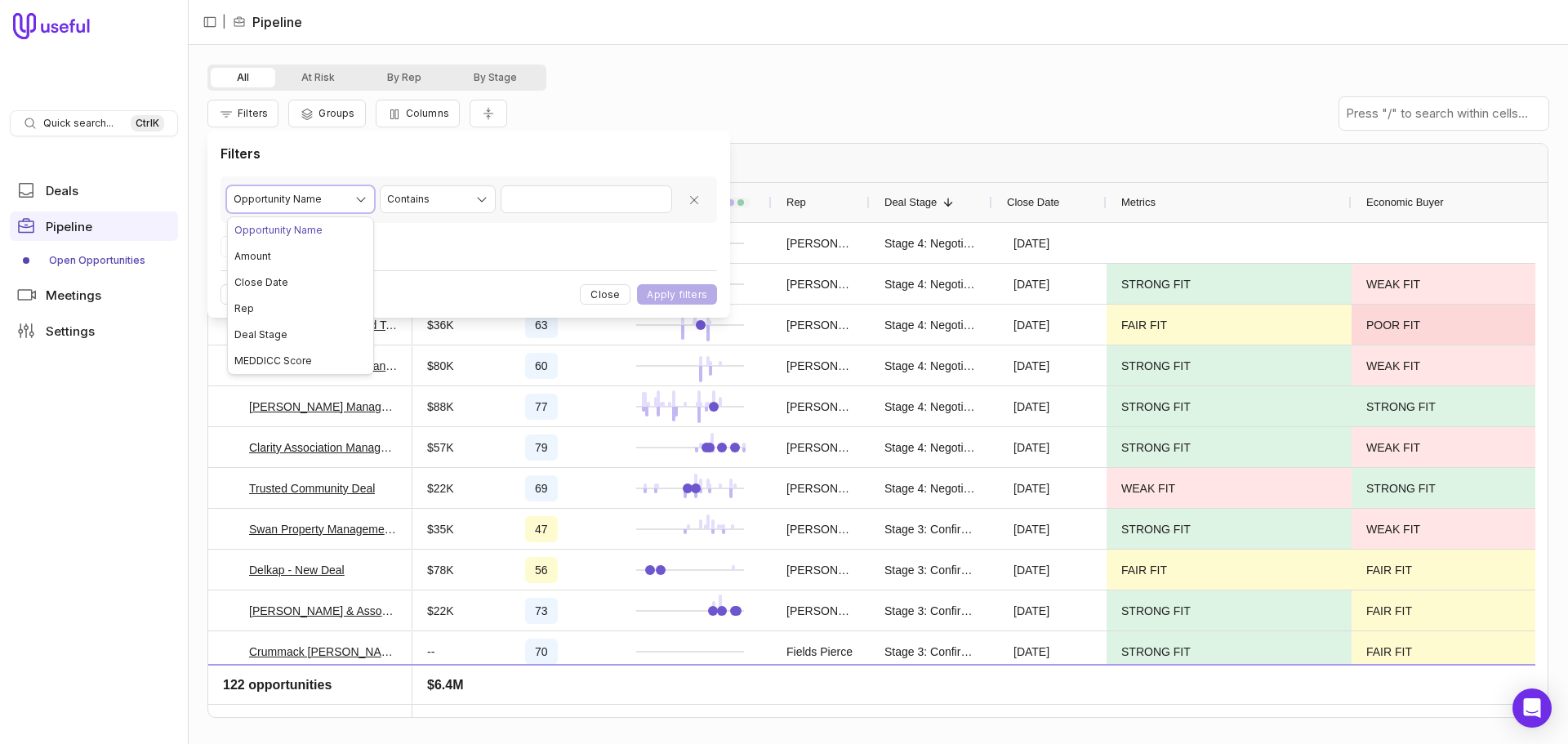 click on "Quick search... Ctrl K Deals Pipeline Open Opportunities Meetings Settings | Pipeline All At Risk By Rep By Stage Filters Groups Columns Drag here to set row groups Drag here to set column labels
Opportunity
Amount
MEDDICC Score
Rep" at bounding box center [784, 372] 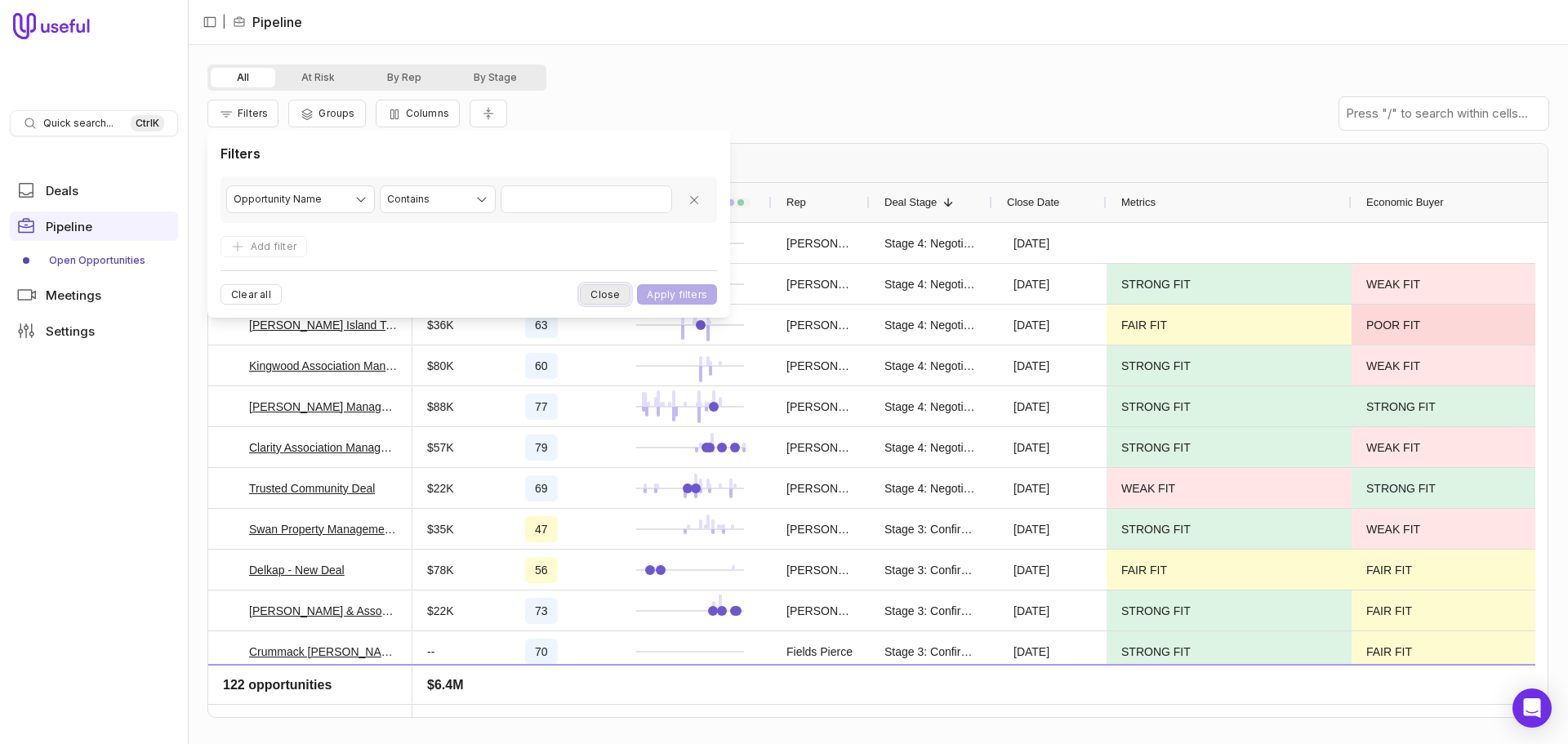 click on "Close" at bounding box center (605, 294) 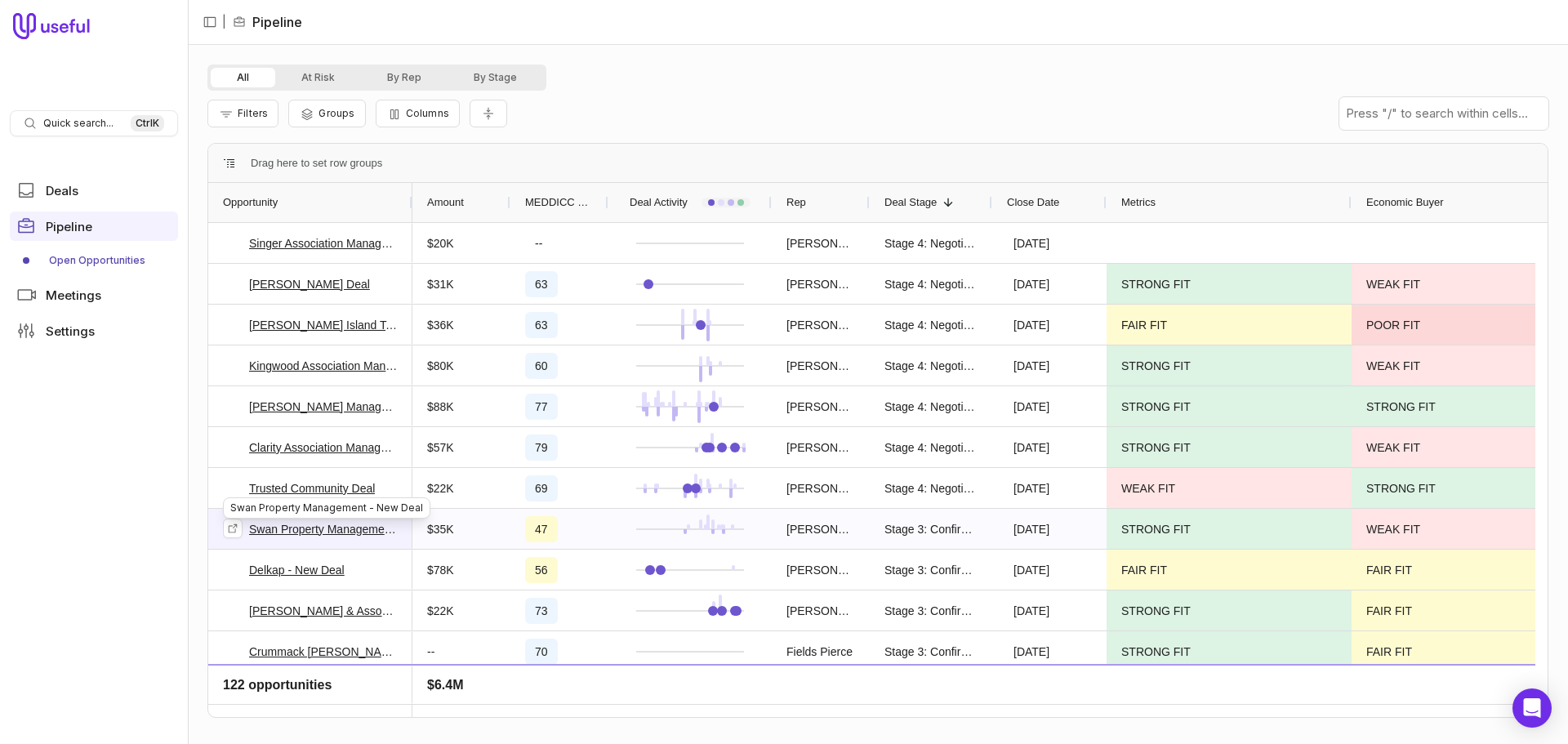 scroll, scrollTop: 69, scrollLeft: 0, axis: vertical 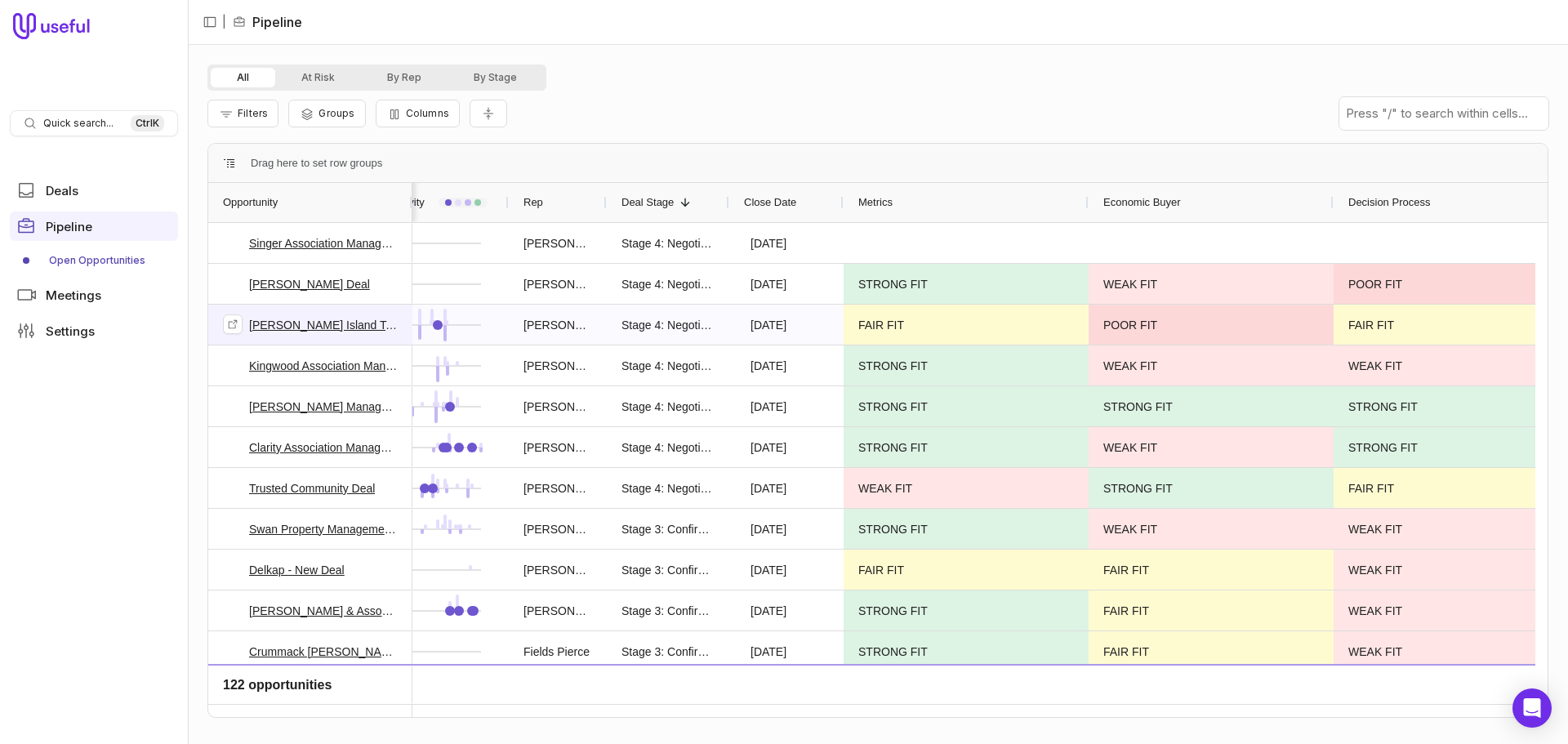 click on "[PERSON_NAME] Island Town Association Deal" at bounding box center [323, 325] 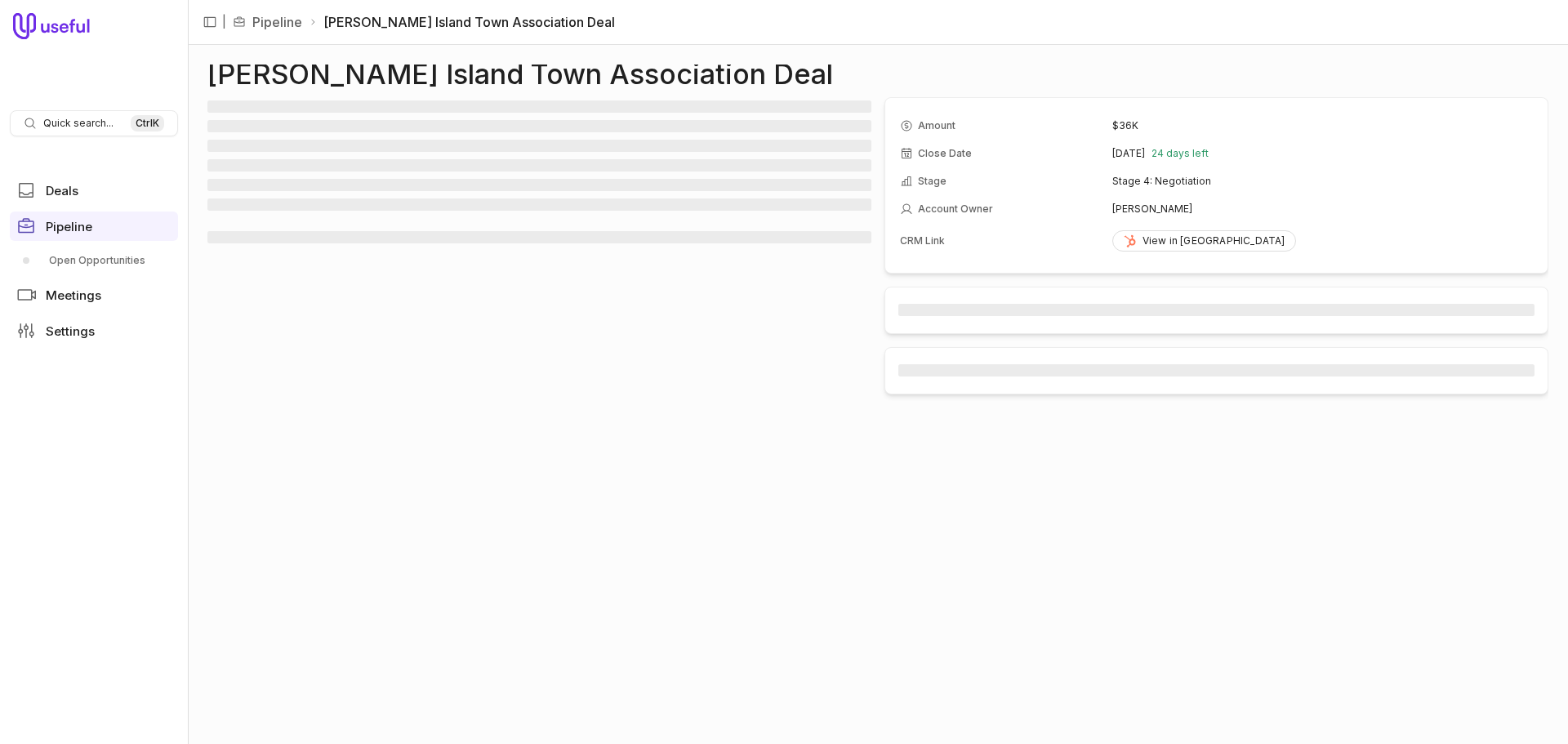 scroll, scrollTop: 0, scrollLeft: 0, axis: both 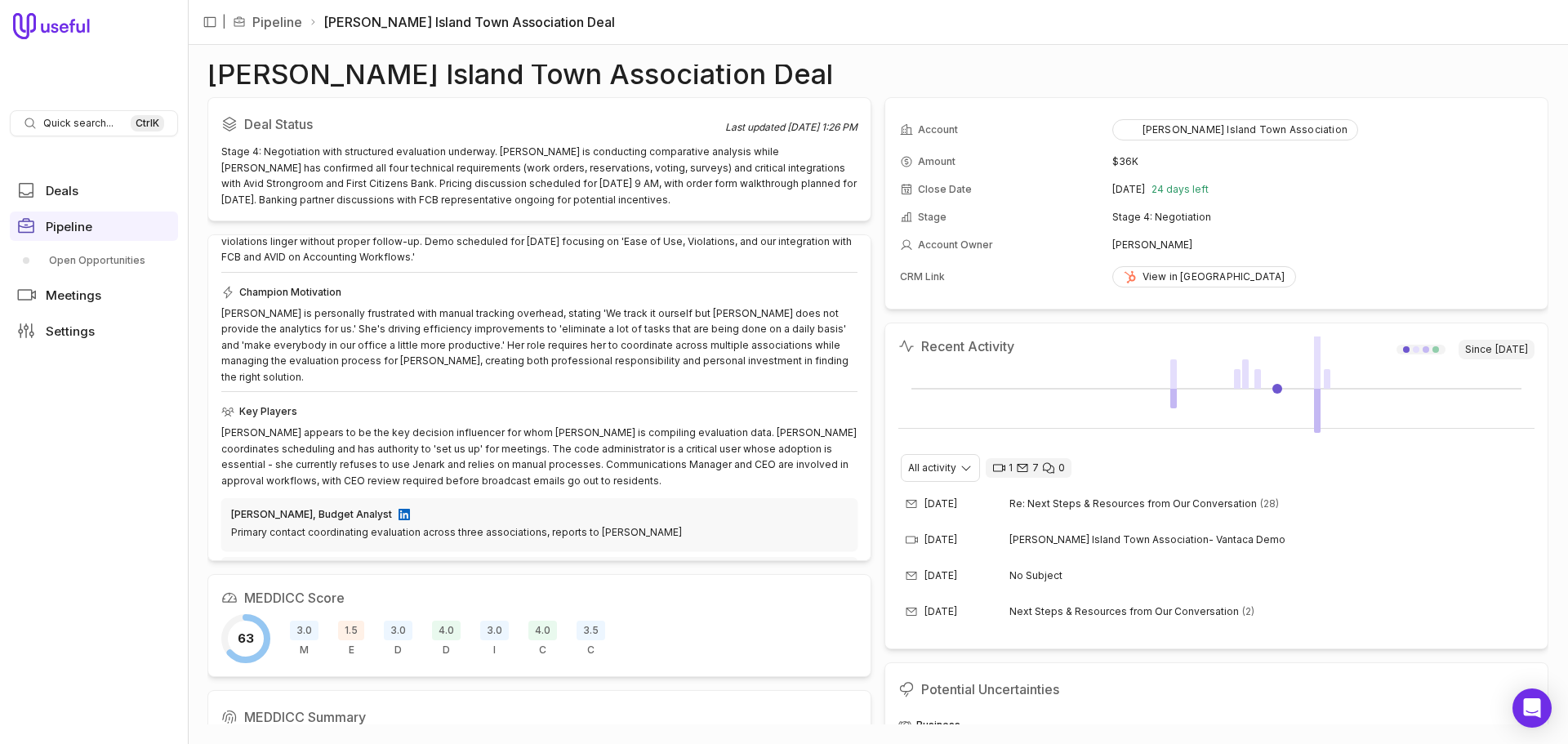 click on "[PERSON_NAME] Island Town Association Deal" at bounding box center (878, 74) 